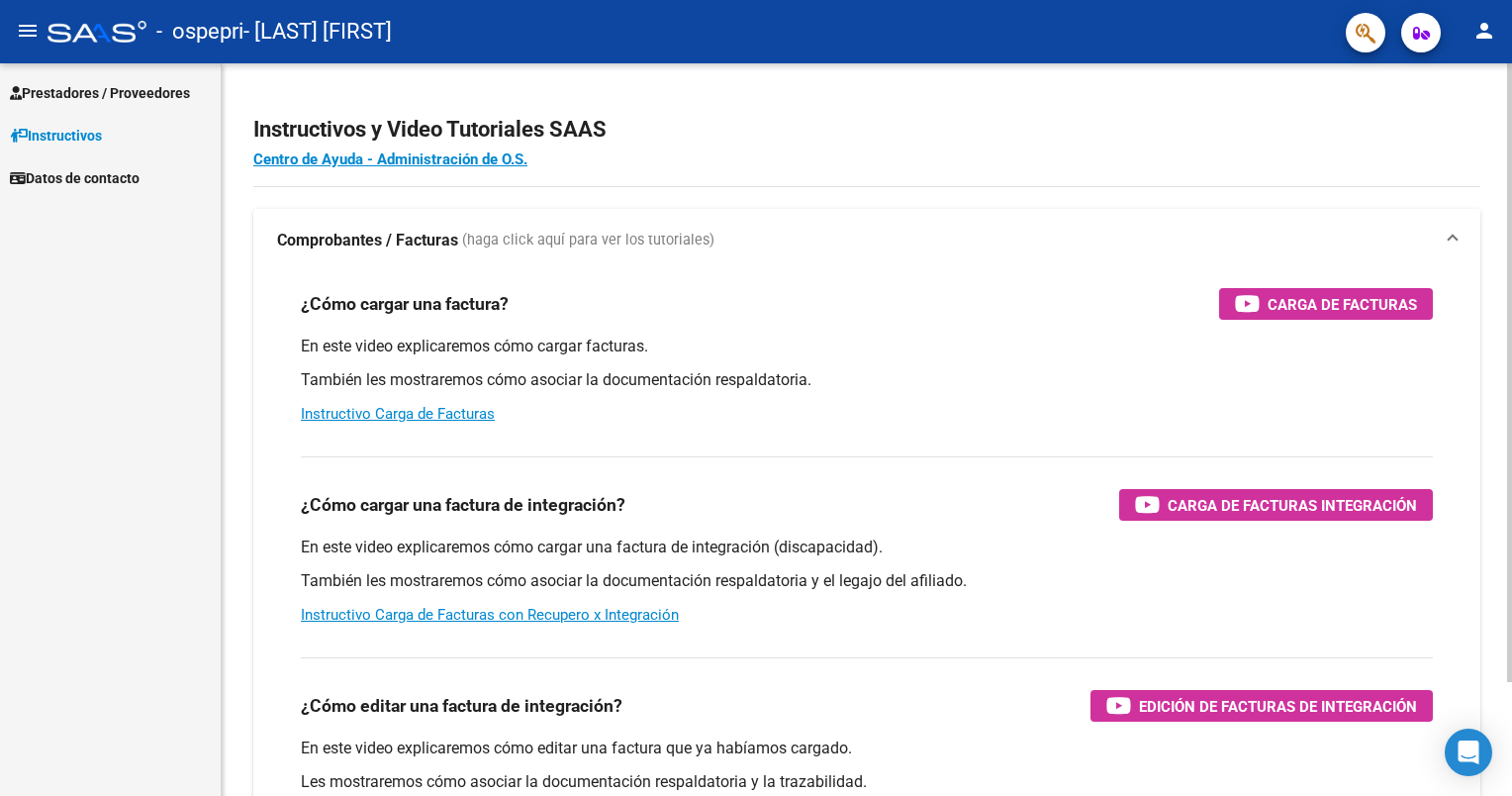 scroll, scrollTop: 0, scrollLeft: 0, axis: both 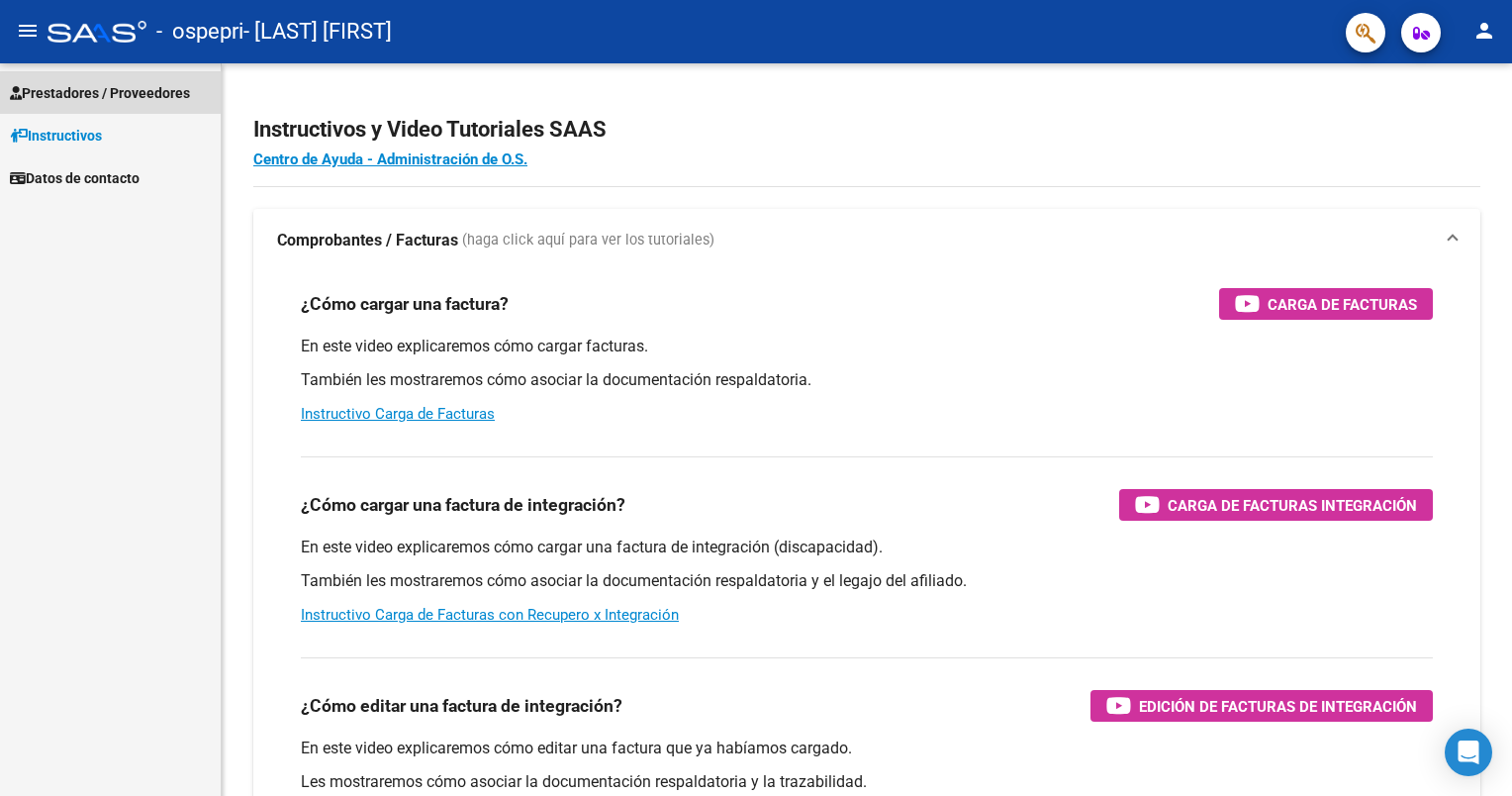 click on "Prestadores / Proveedores" at bounding box center (100, 93) 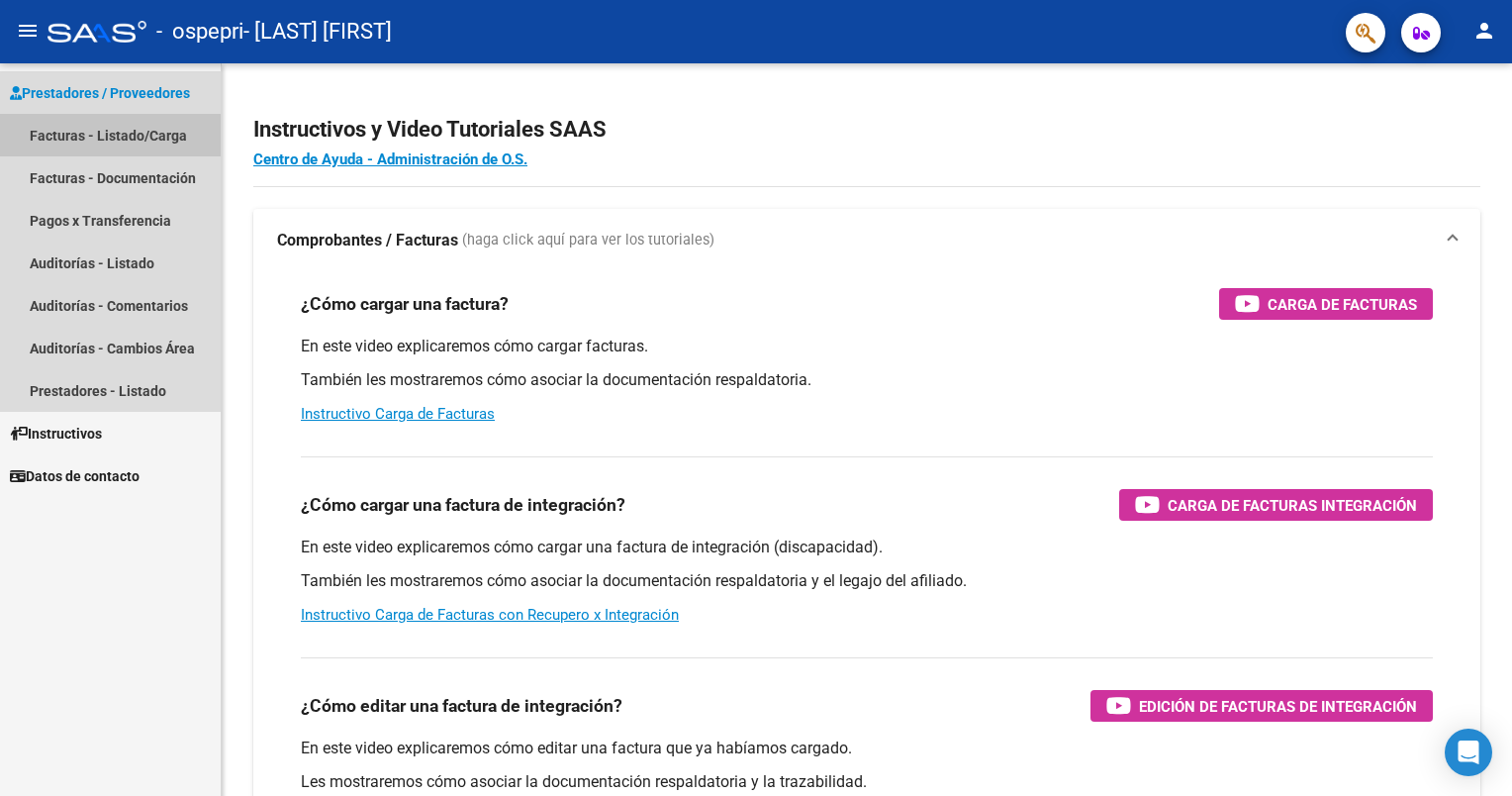 click on "Facturas - Listado/Carga" at bounding box center [110, 135] 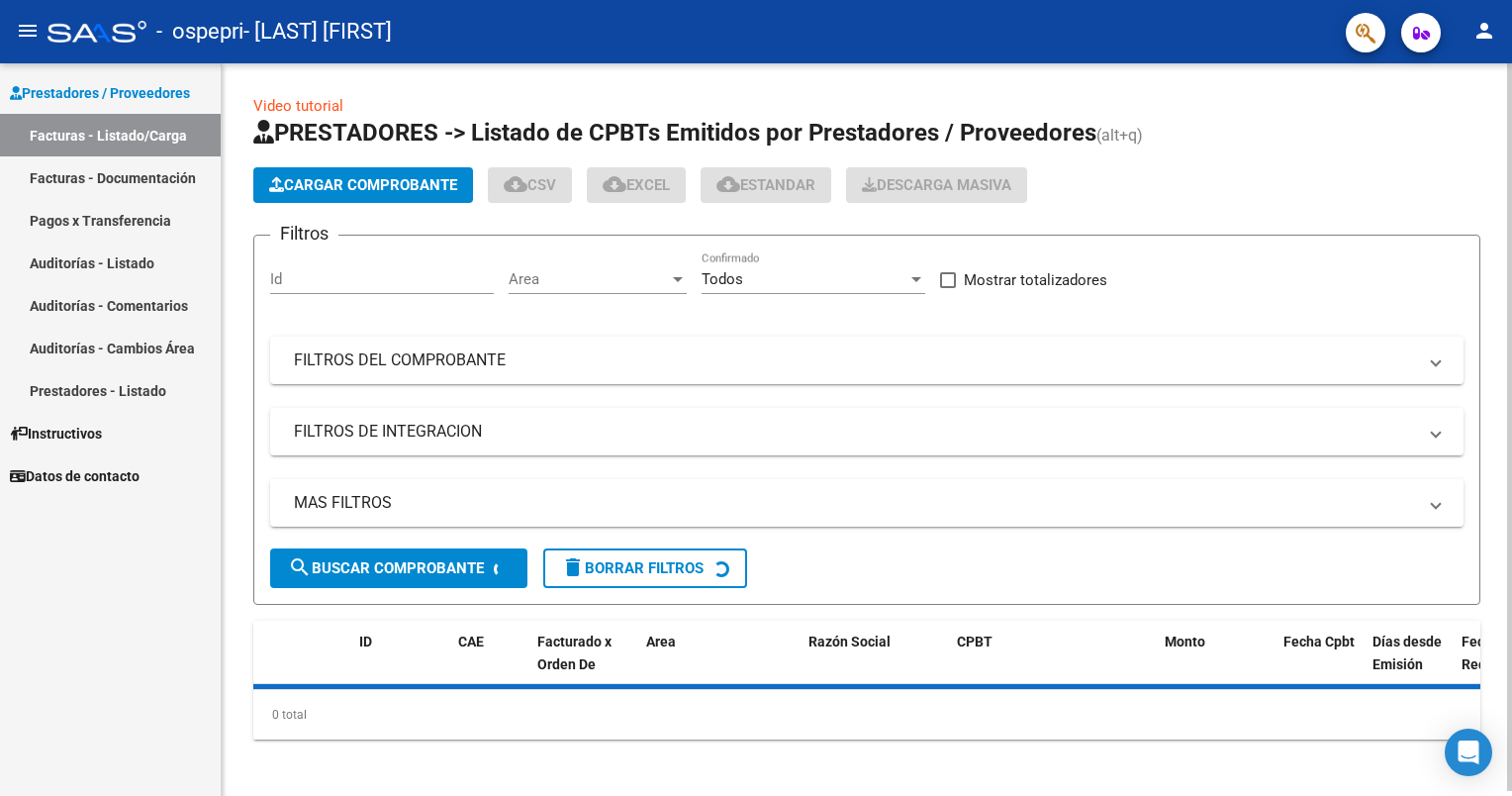 click on "Cargar Comprobante" 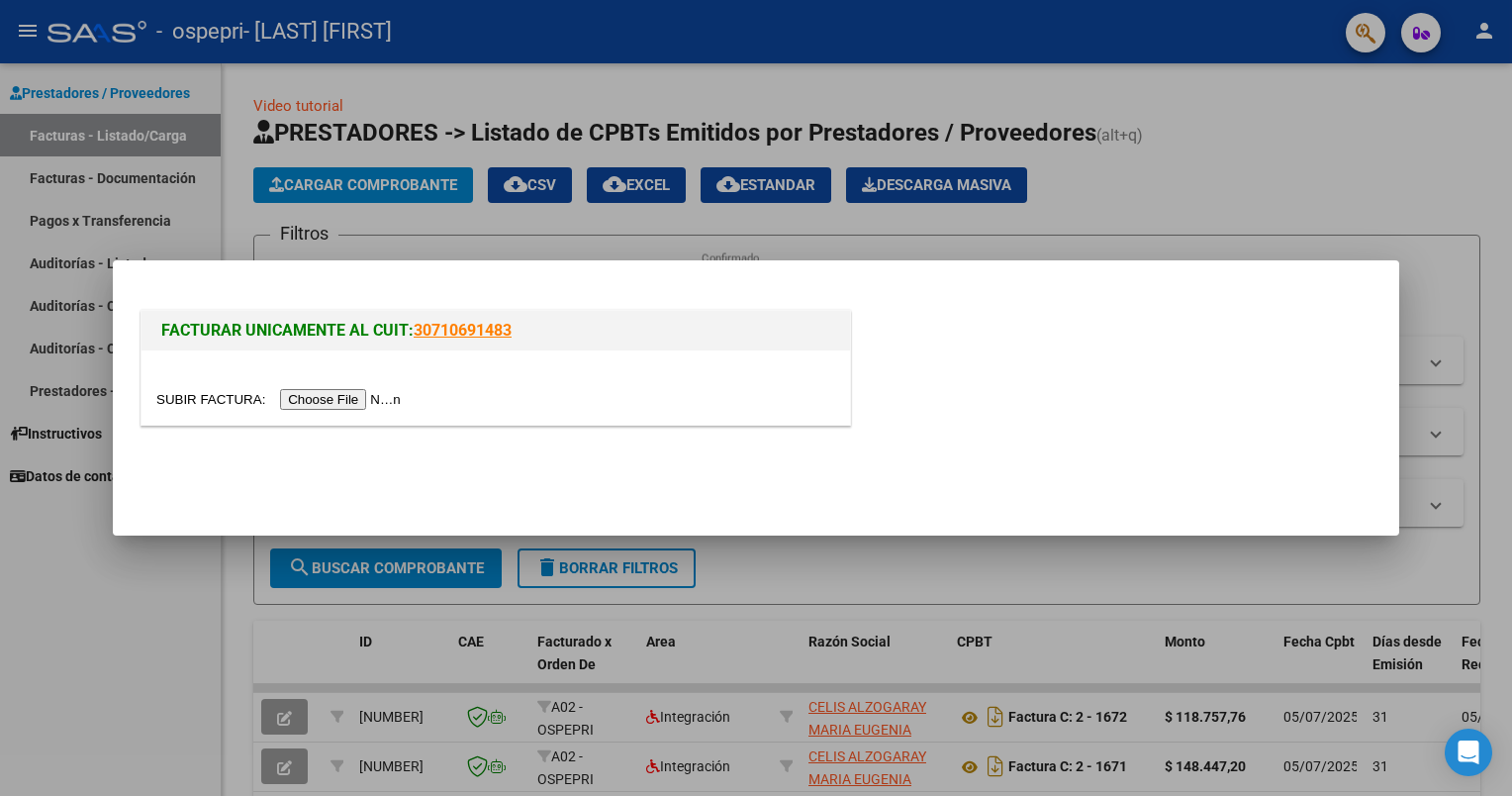 click at bounding box center (281, 399) 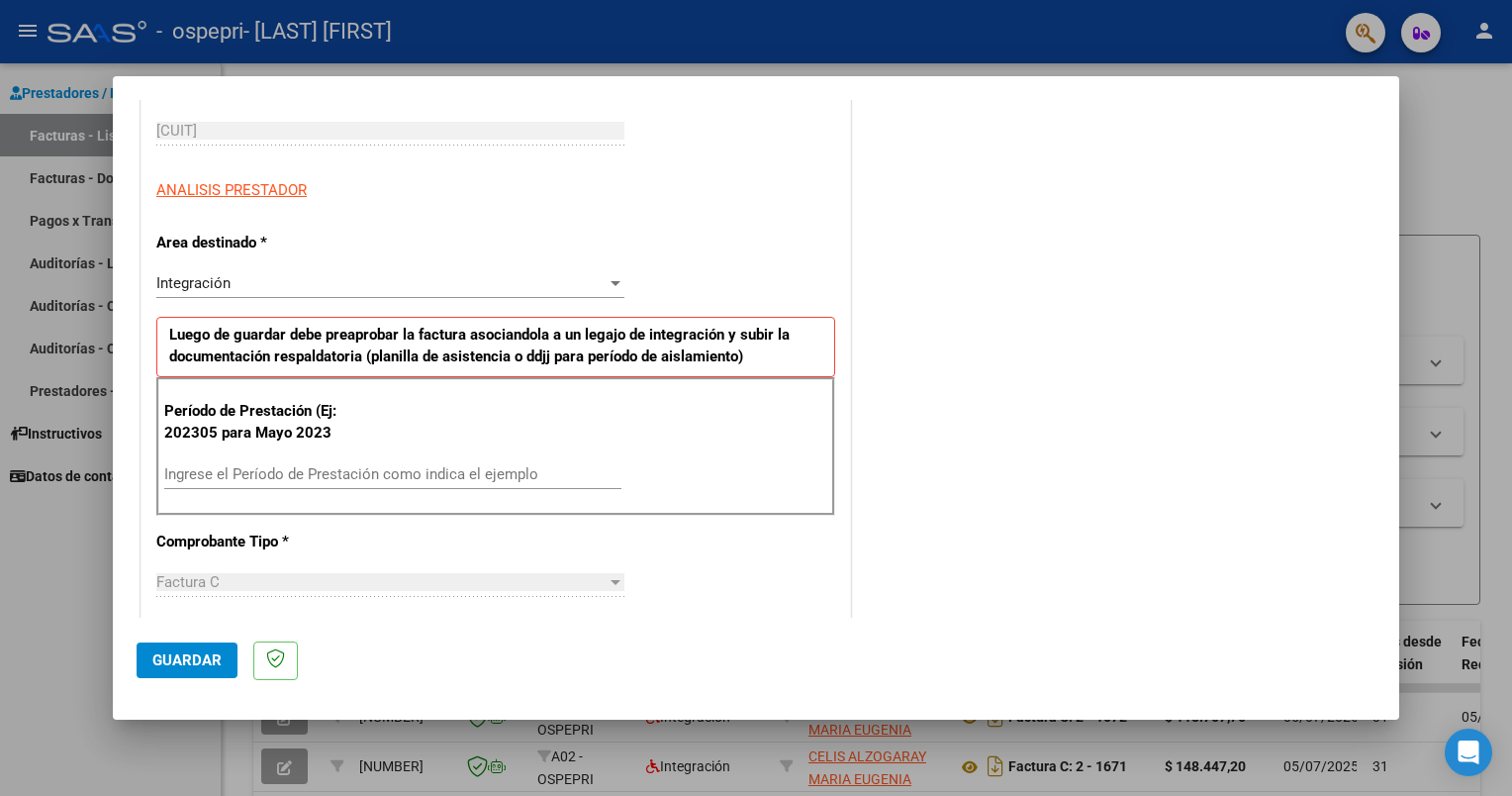 scroll, scrollTop: 396, scrollLeft: 0, axis: vertical 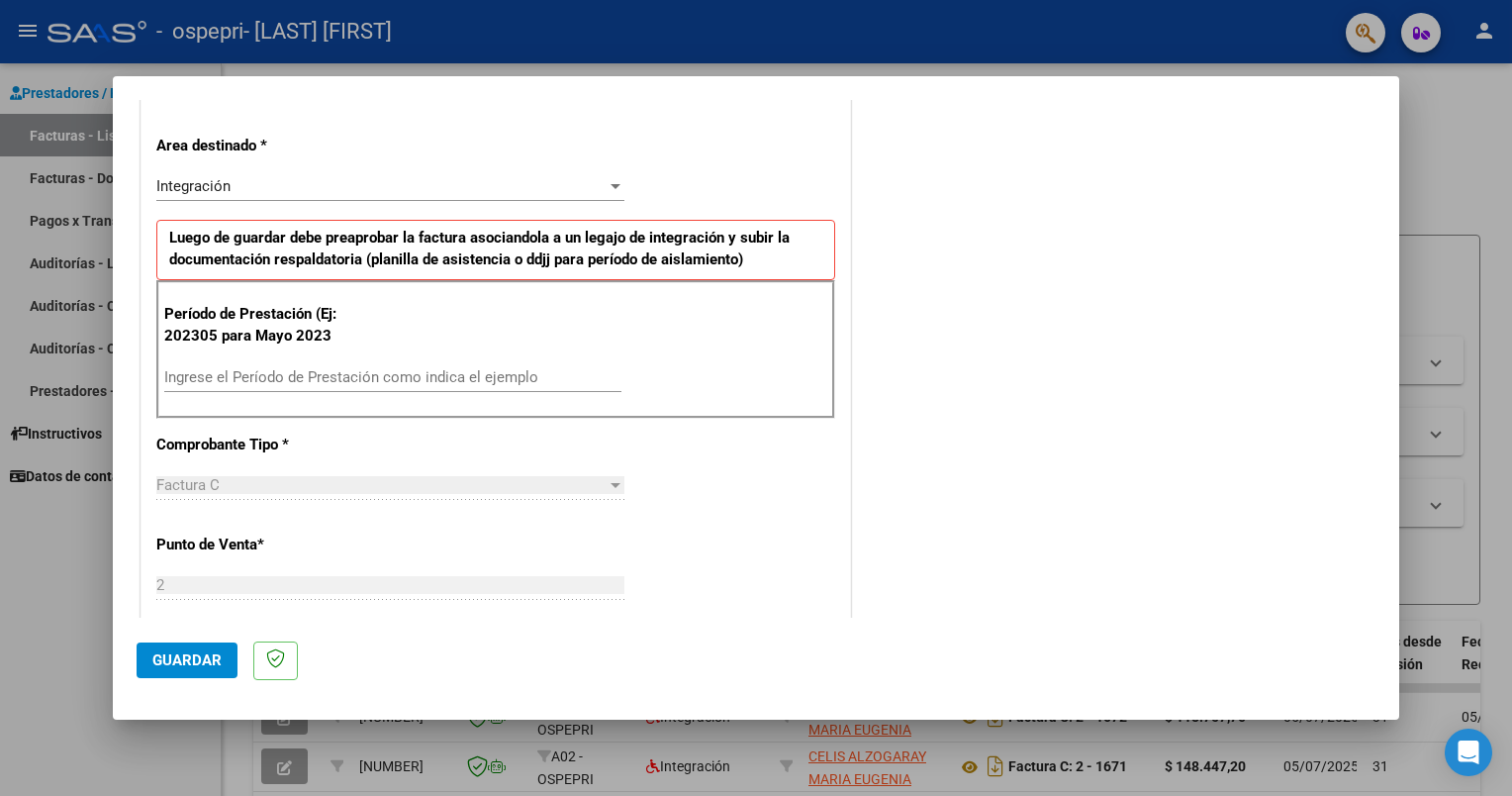 click on "Ingrese el Período de Prestación como indica el ejemplo" at bounding box center [393, 377] 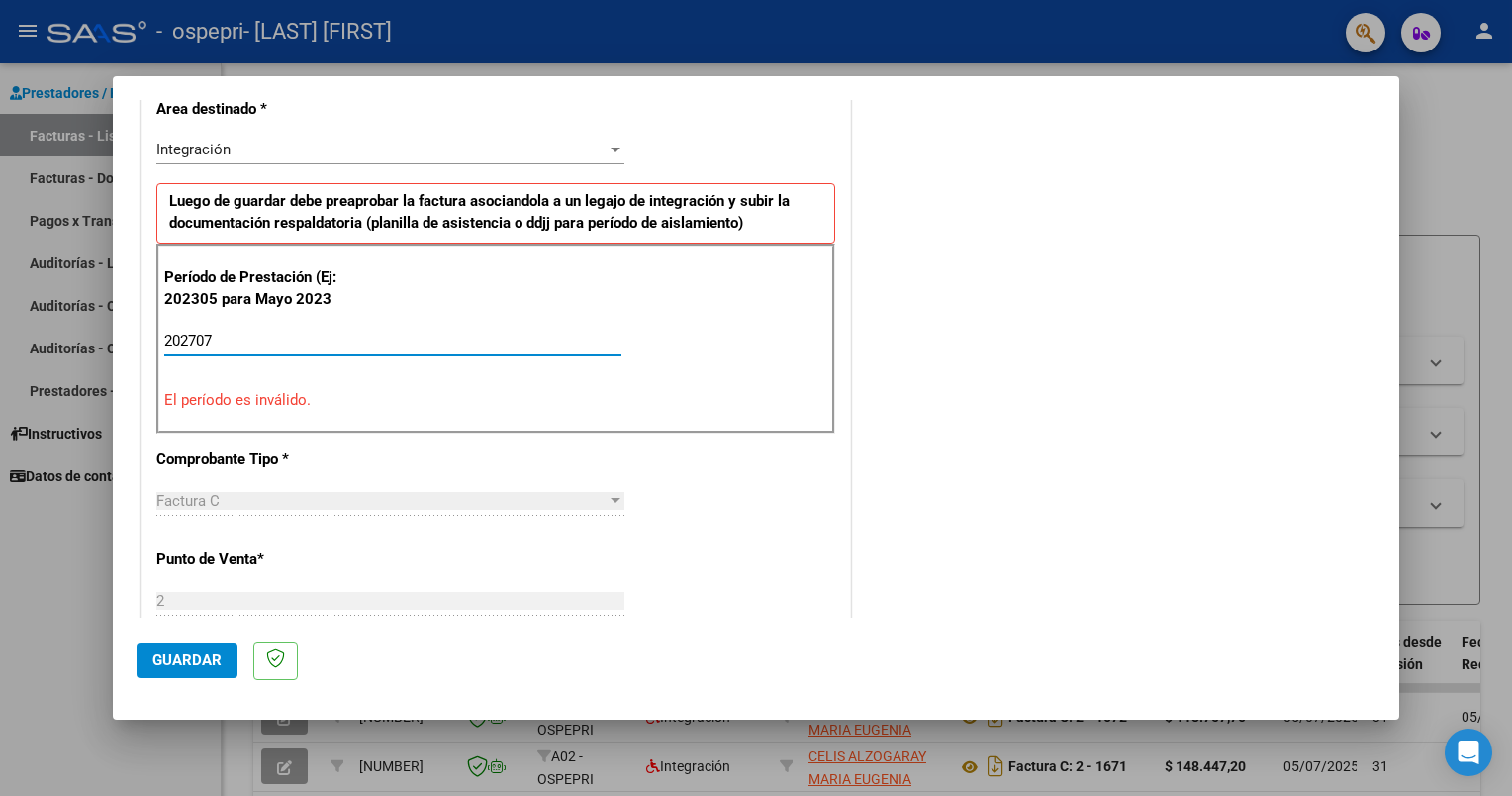 scroll, scrollTop: 347, scrollLeft: 0, axis: vertical 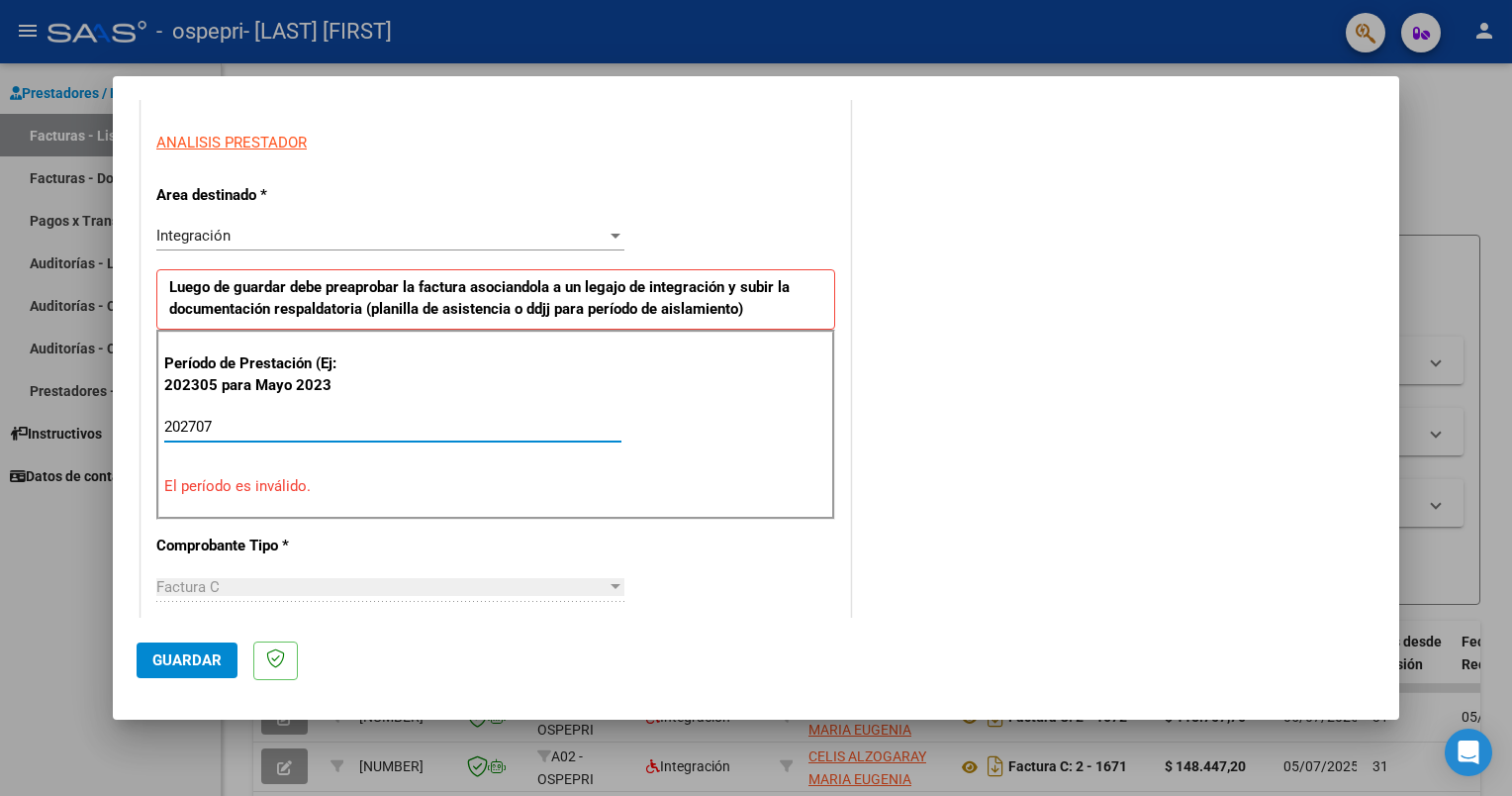 drag, startPoint x: 220, startPoint y: 428, endPoint x: 98, endPoint y: 437, distance: 122.33152 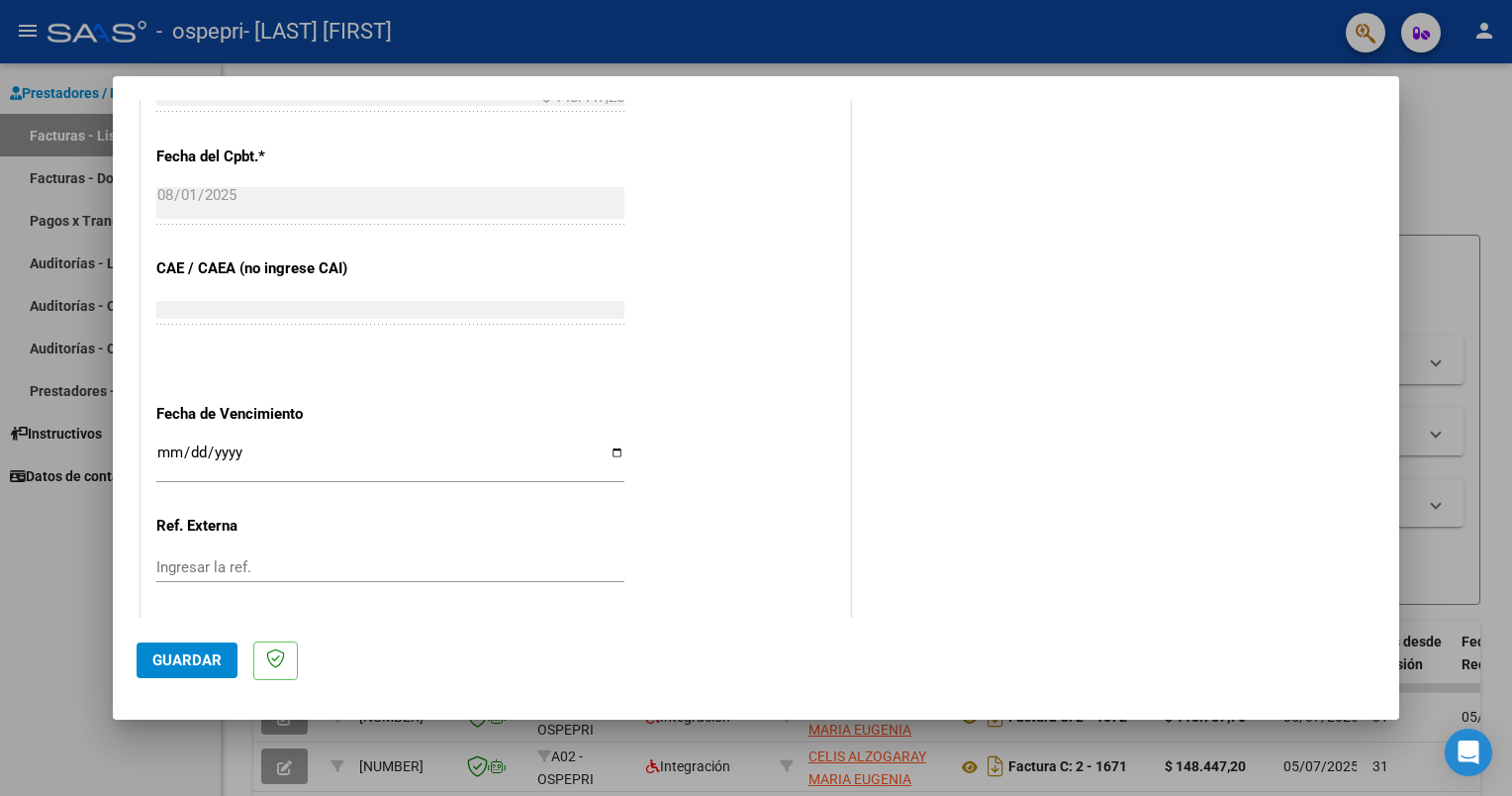 scroll, scrollTop: 1185, scrollLeft: 0, axis: vertical 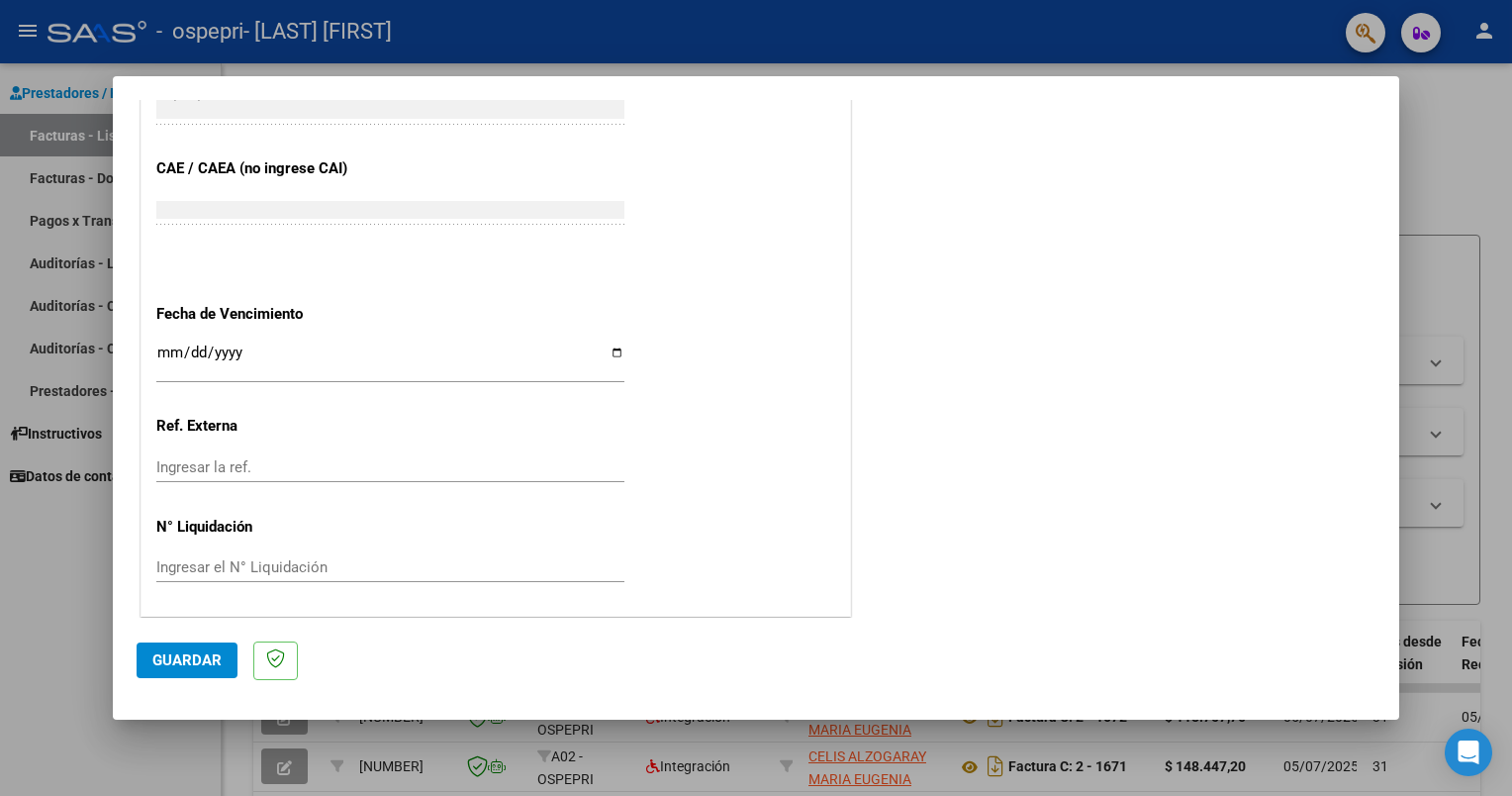 type on "202507" 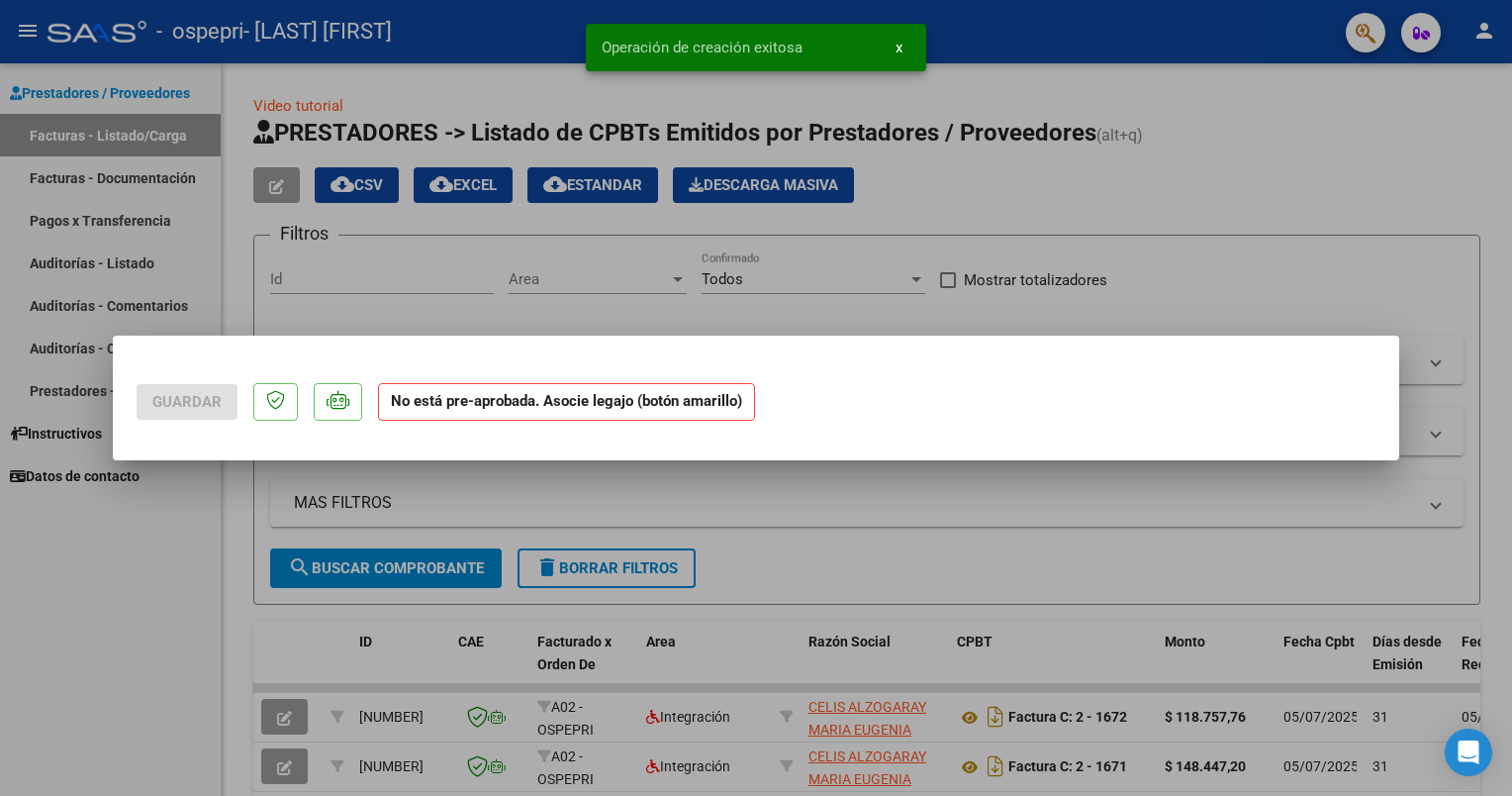 scroll, scrollTop: 0, scrollLeft: 0, axis: both 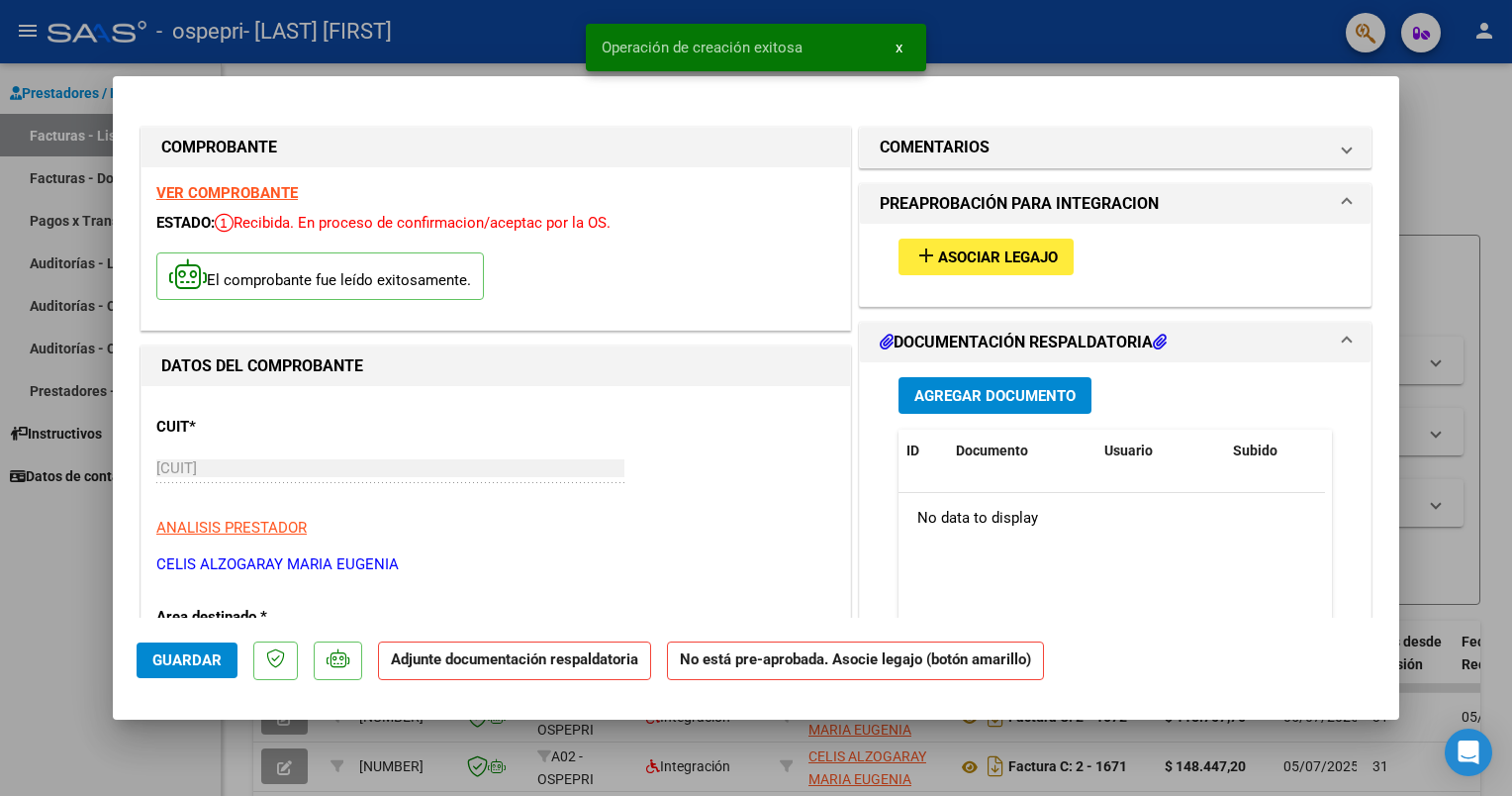 click at bounding box center (756, 398) 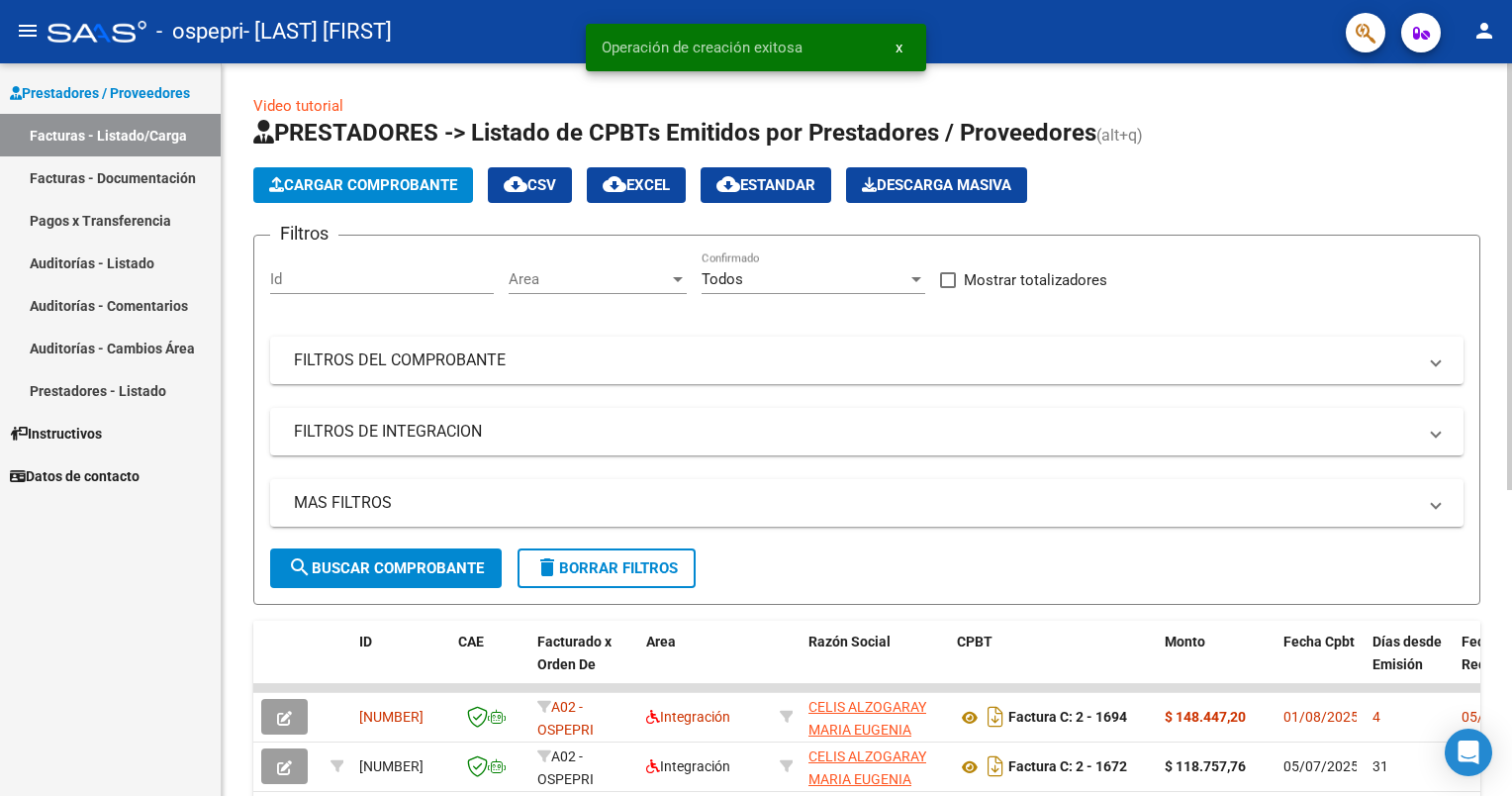 click on "Cargar Comprobante" 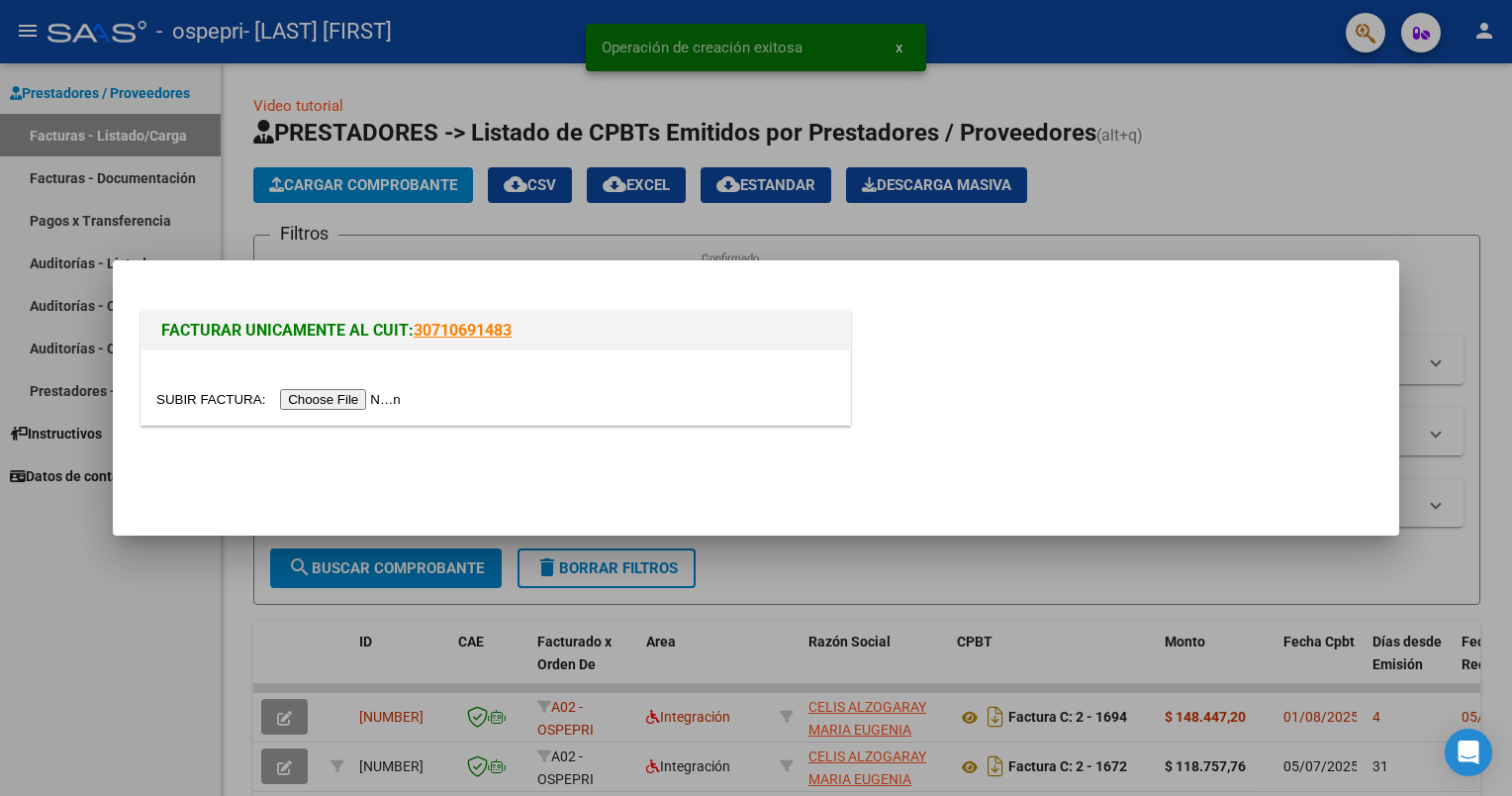click at bounding box center (281, 399) 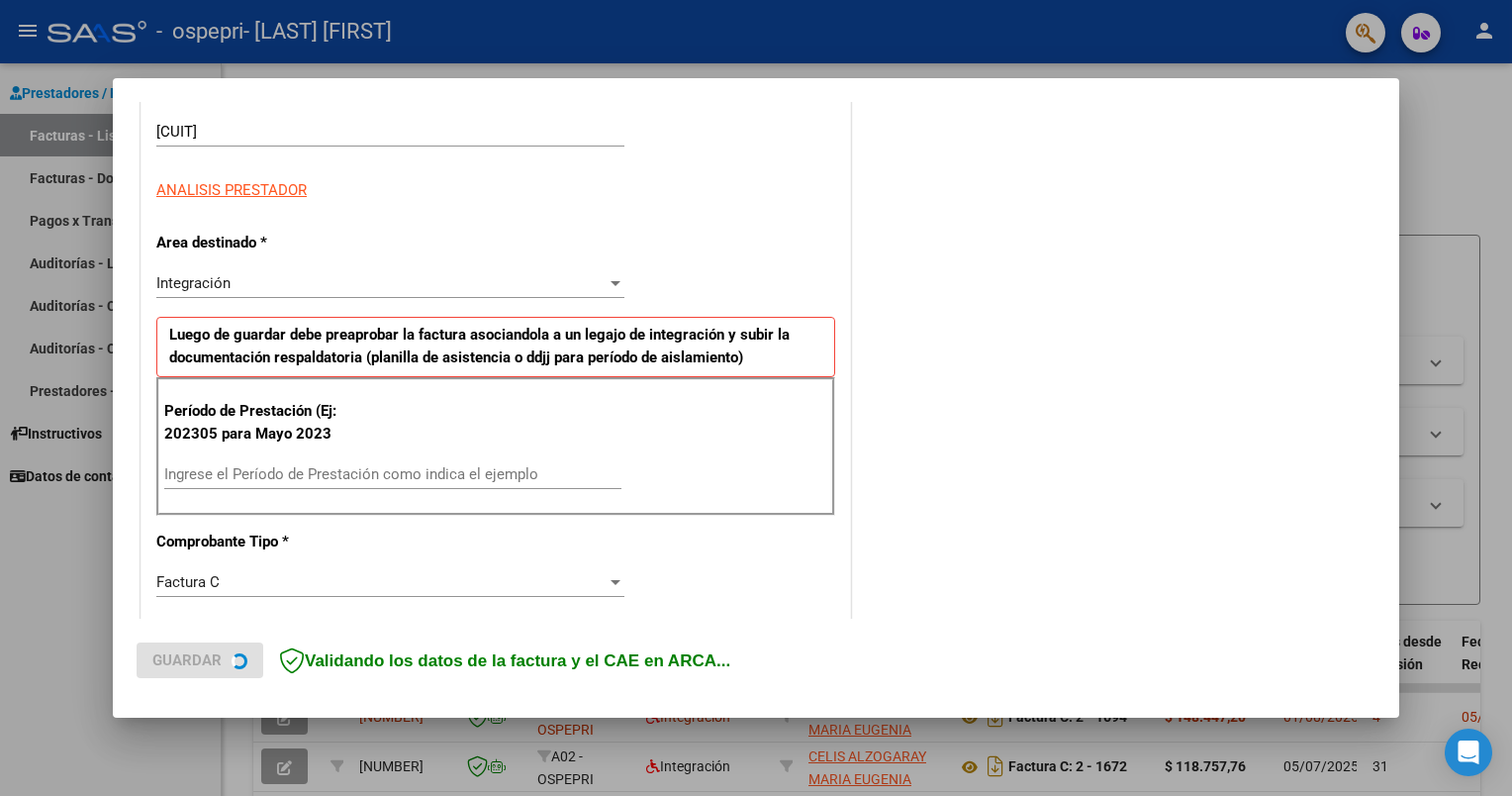 scroll, scrollTop: 297, scrollLeft: 0, axis: vertical 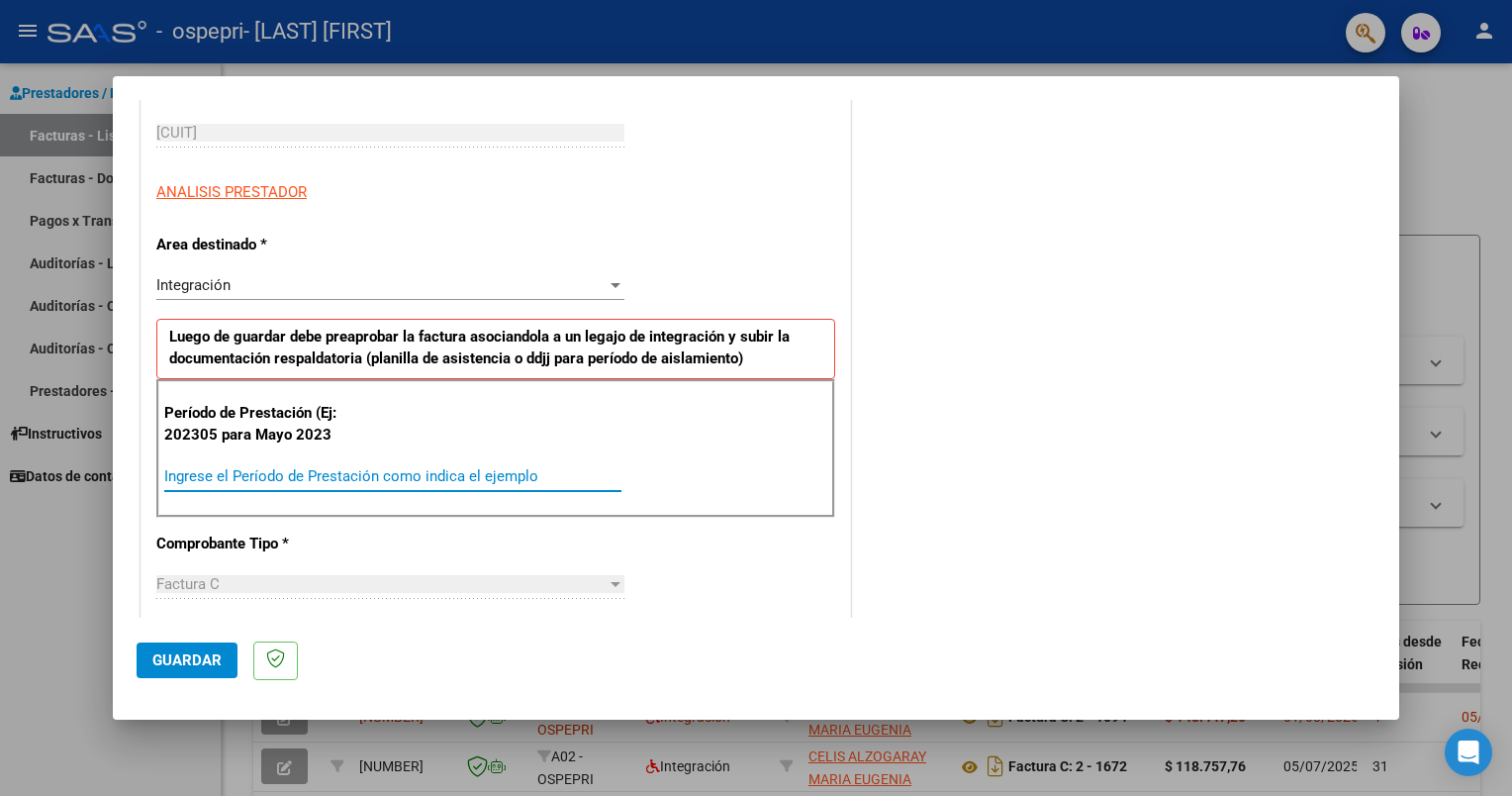 click on "Ingrese el Período de Prestación como indica el ejemplo" at bounding box center [393, 476] 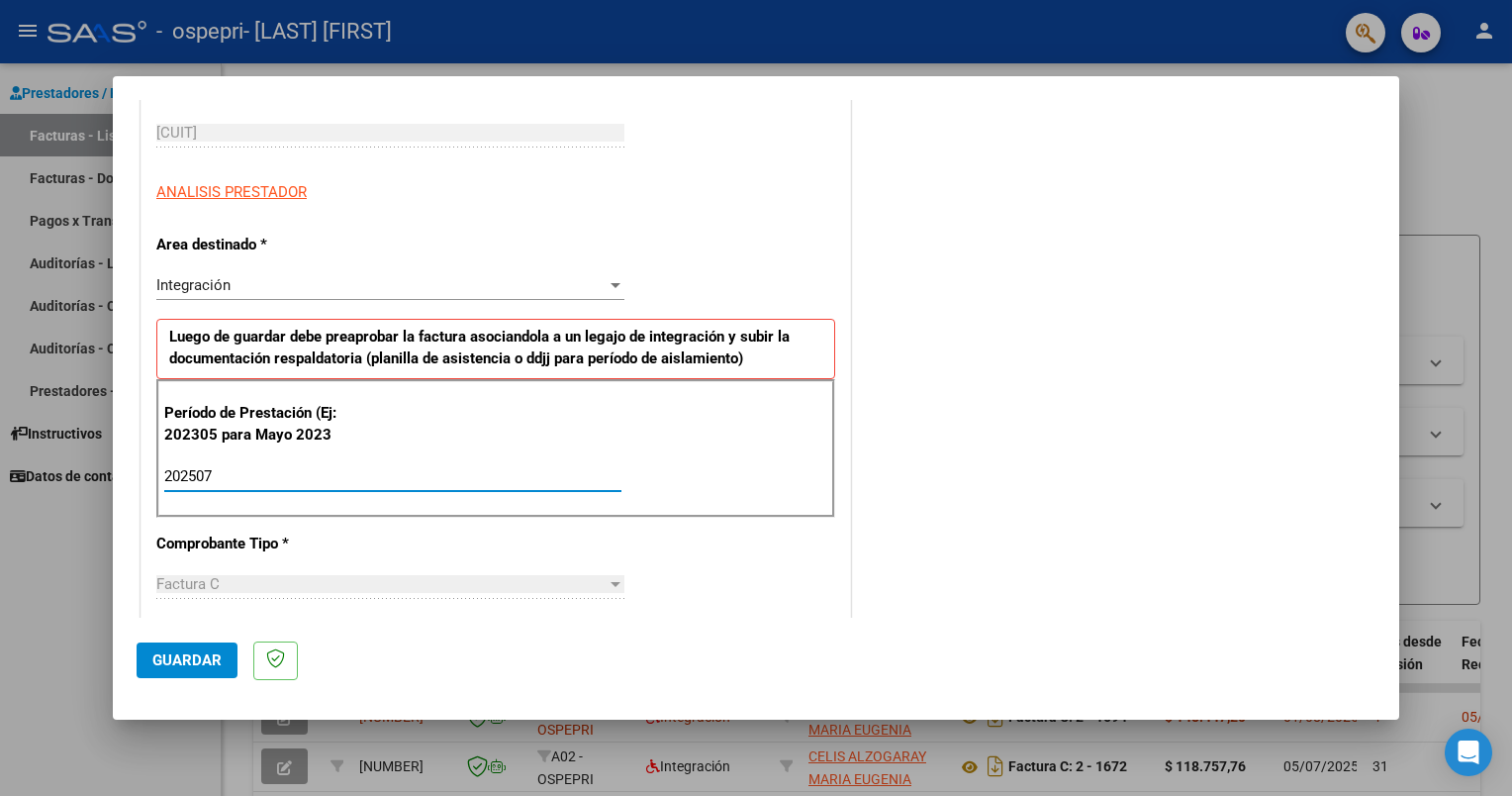 type on "202507" 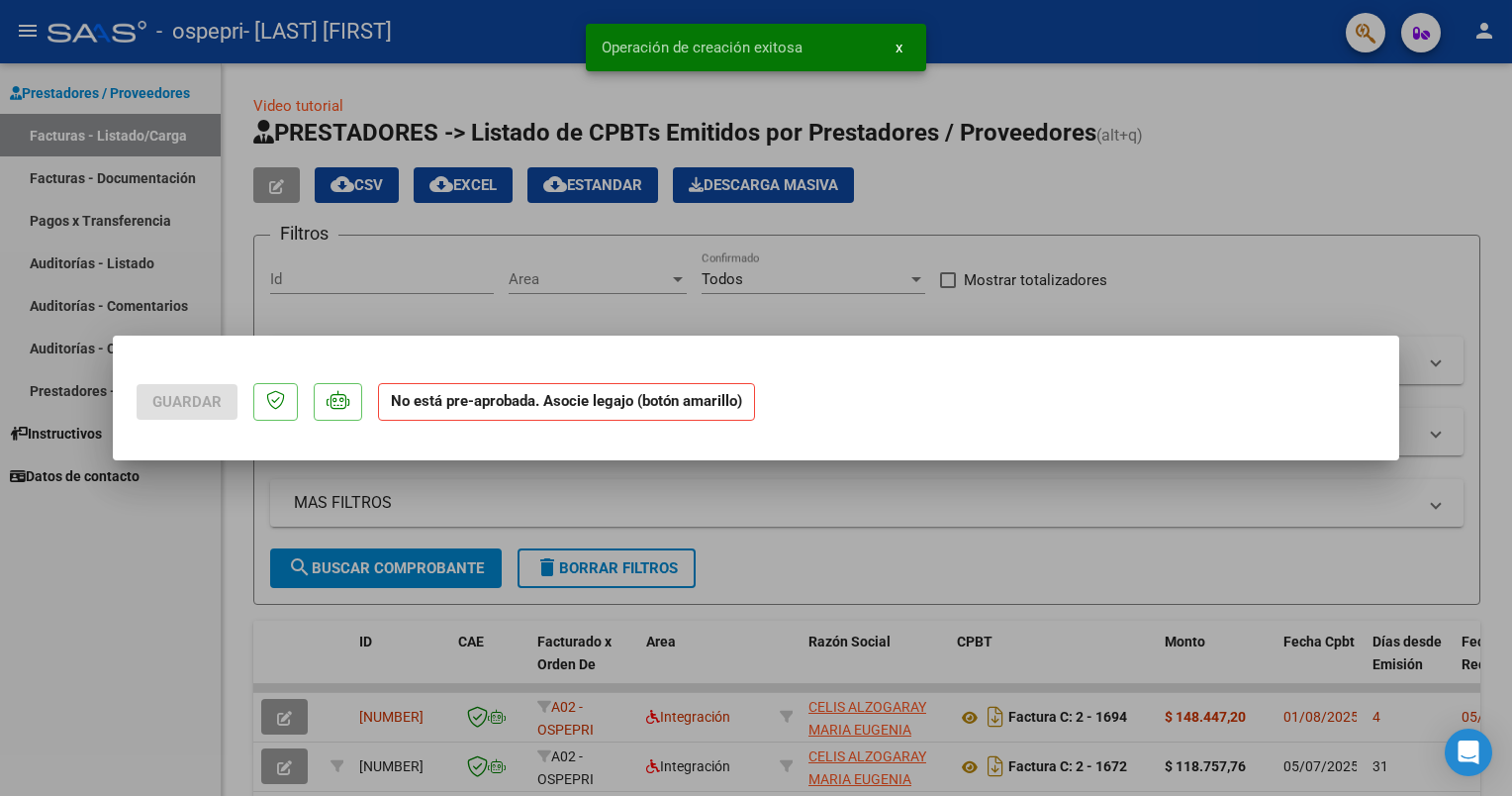 scroll, scrollTop: 0, scrollLeft: 0, axis: both 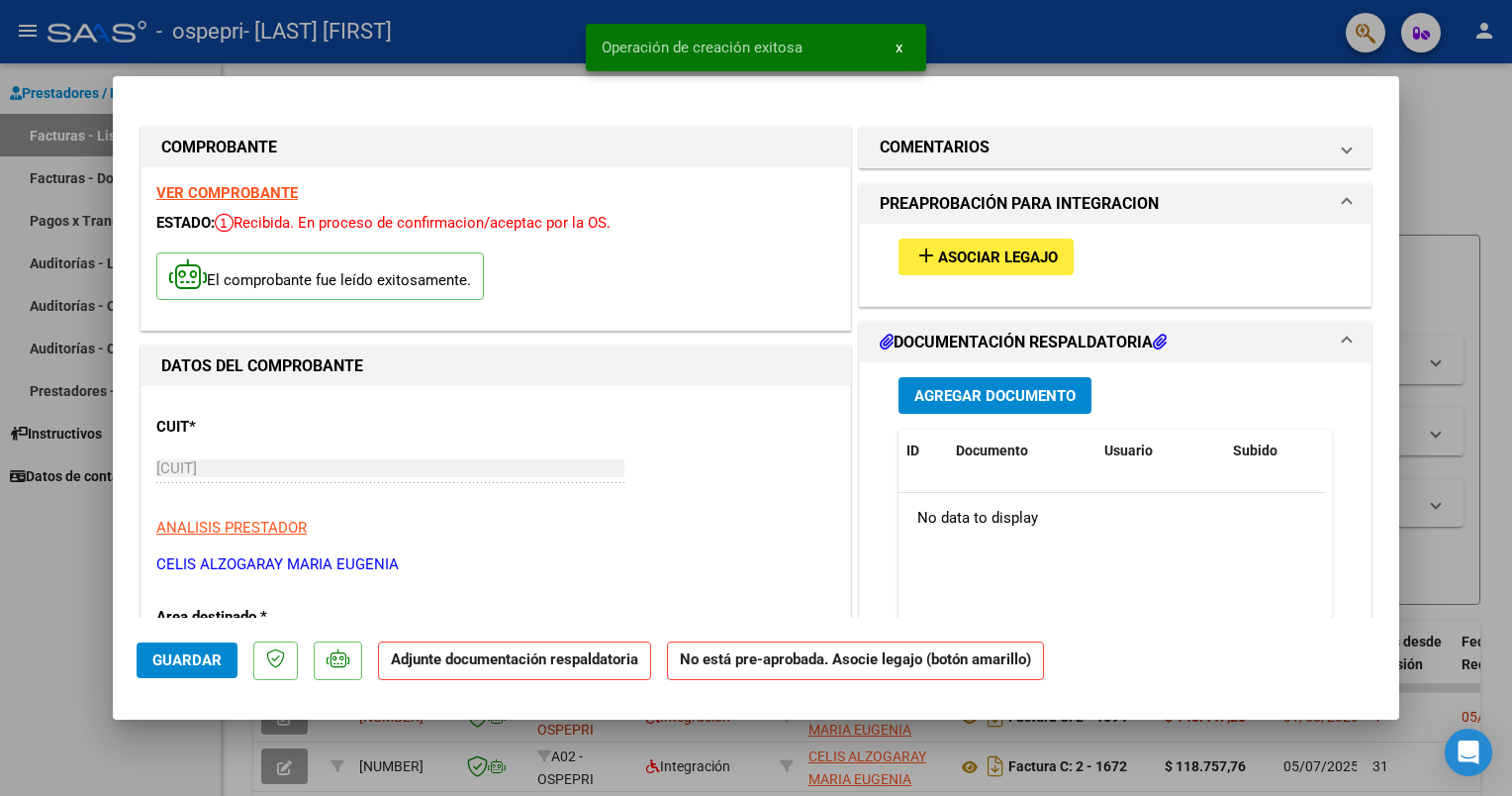 click at bounding box center (756, 398) 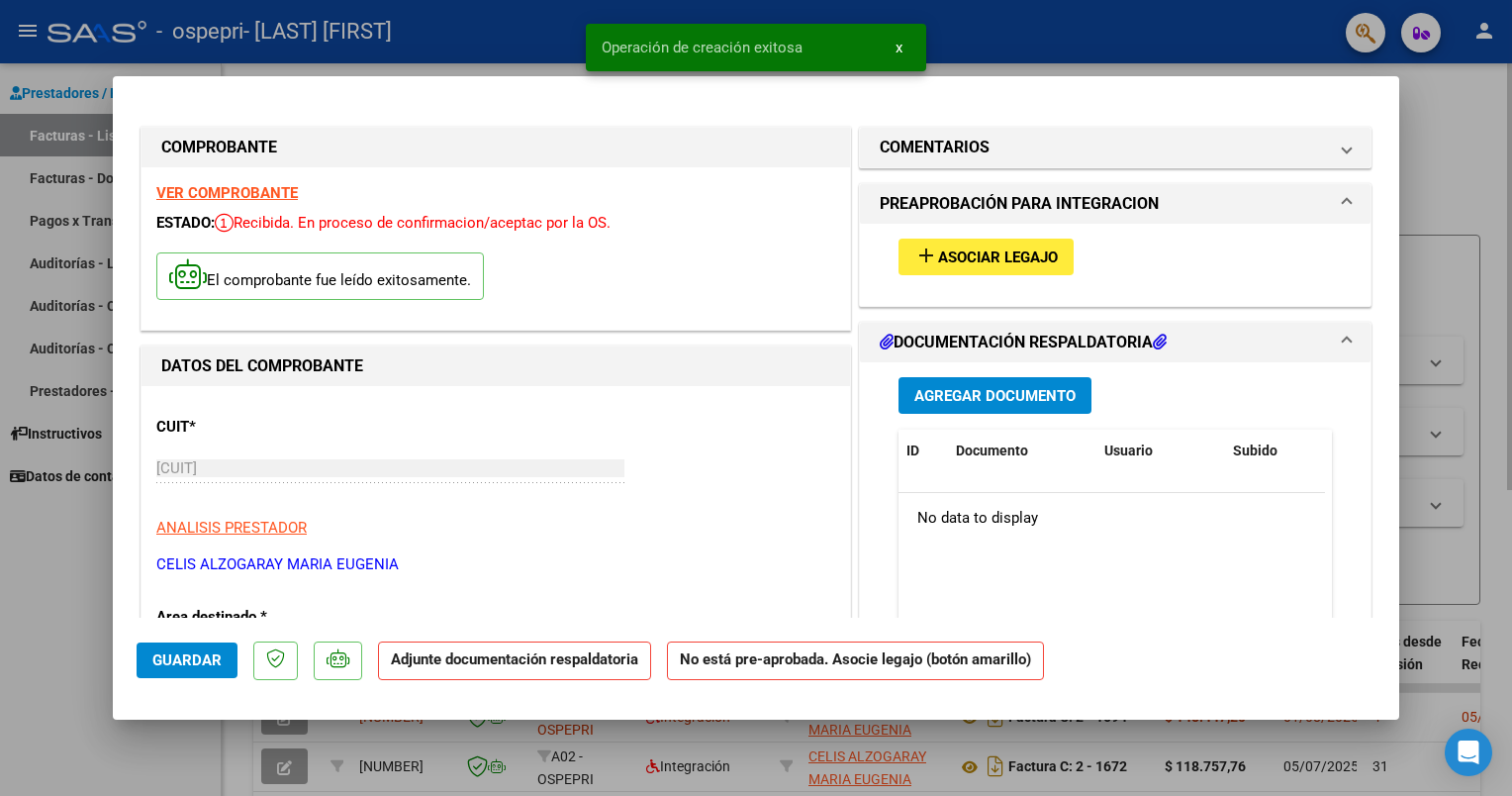 type 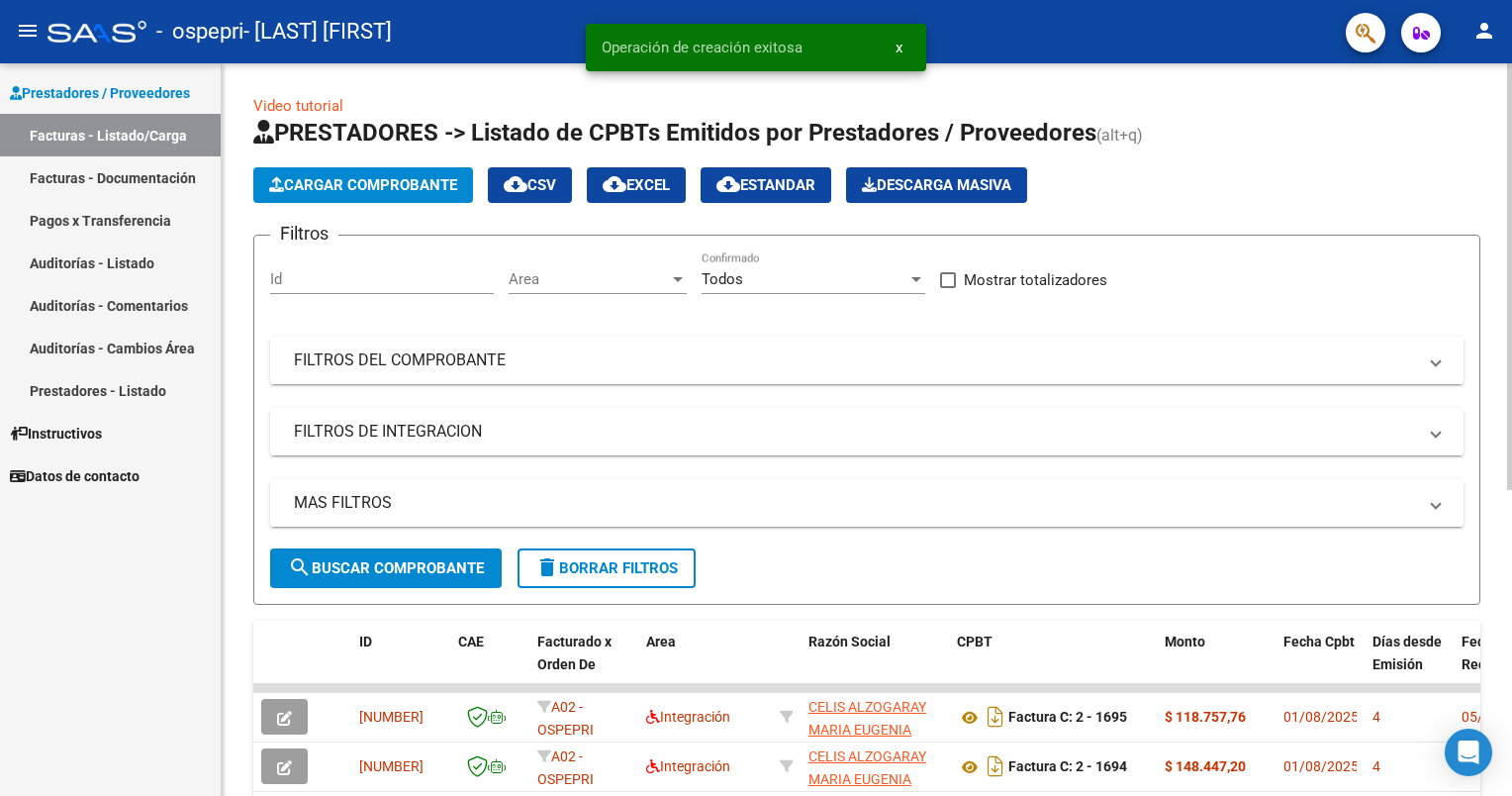 click on "Cargar Comprobante" 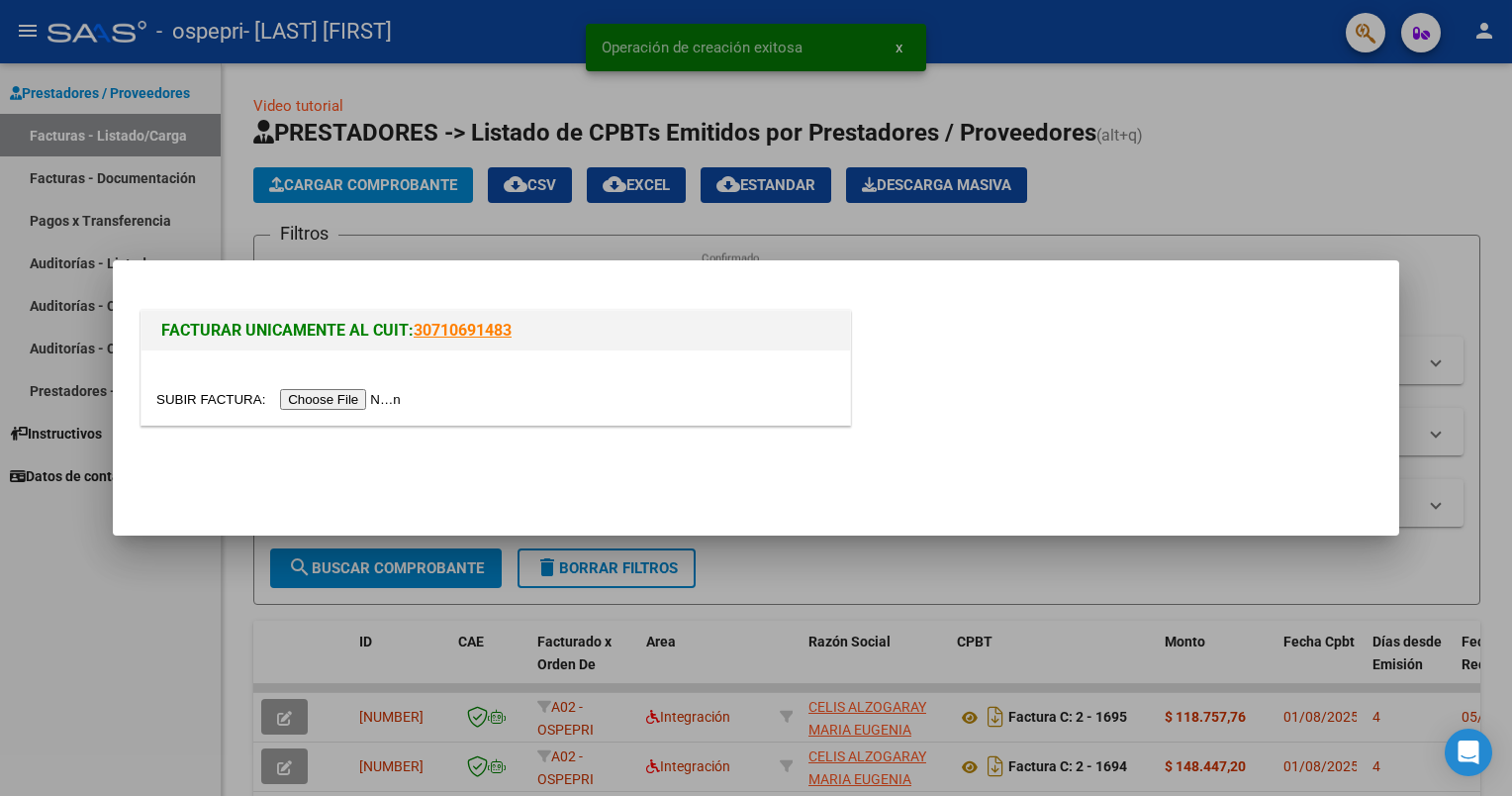 click at bounding box center (281, 399) 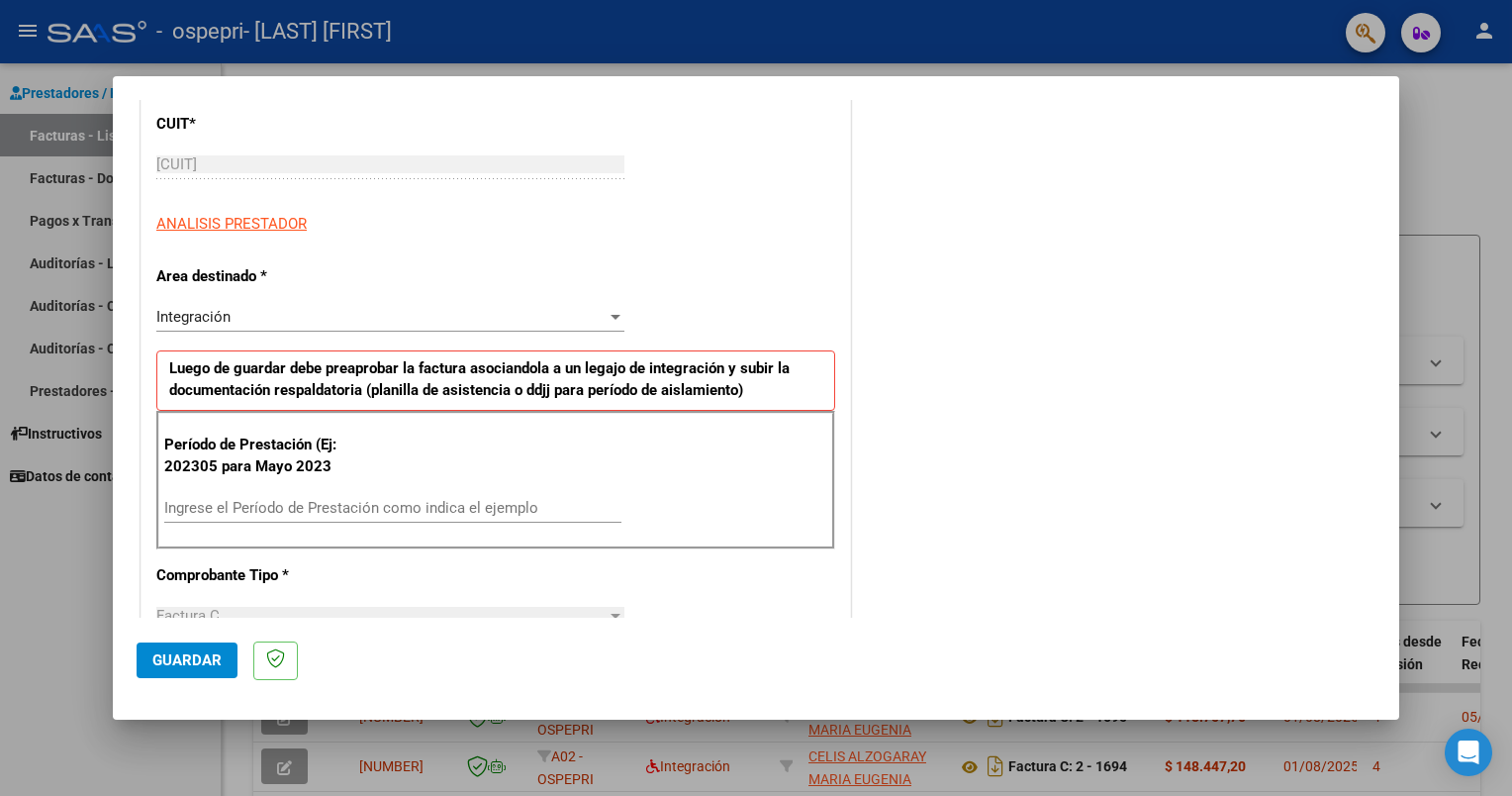 scroll, scrollTop: 297, scrollLeft: 0, axis: vertical 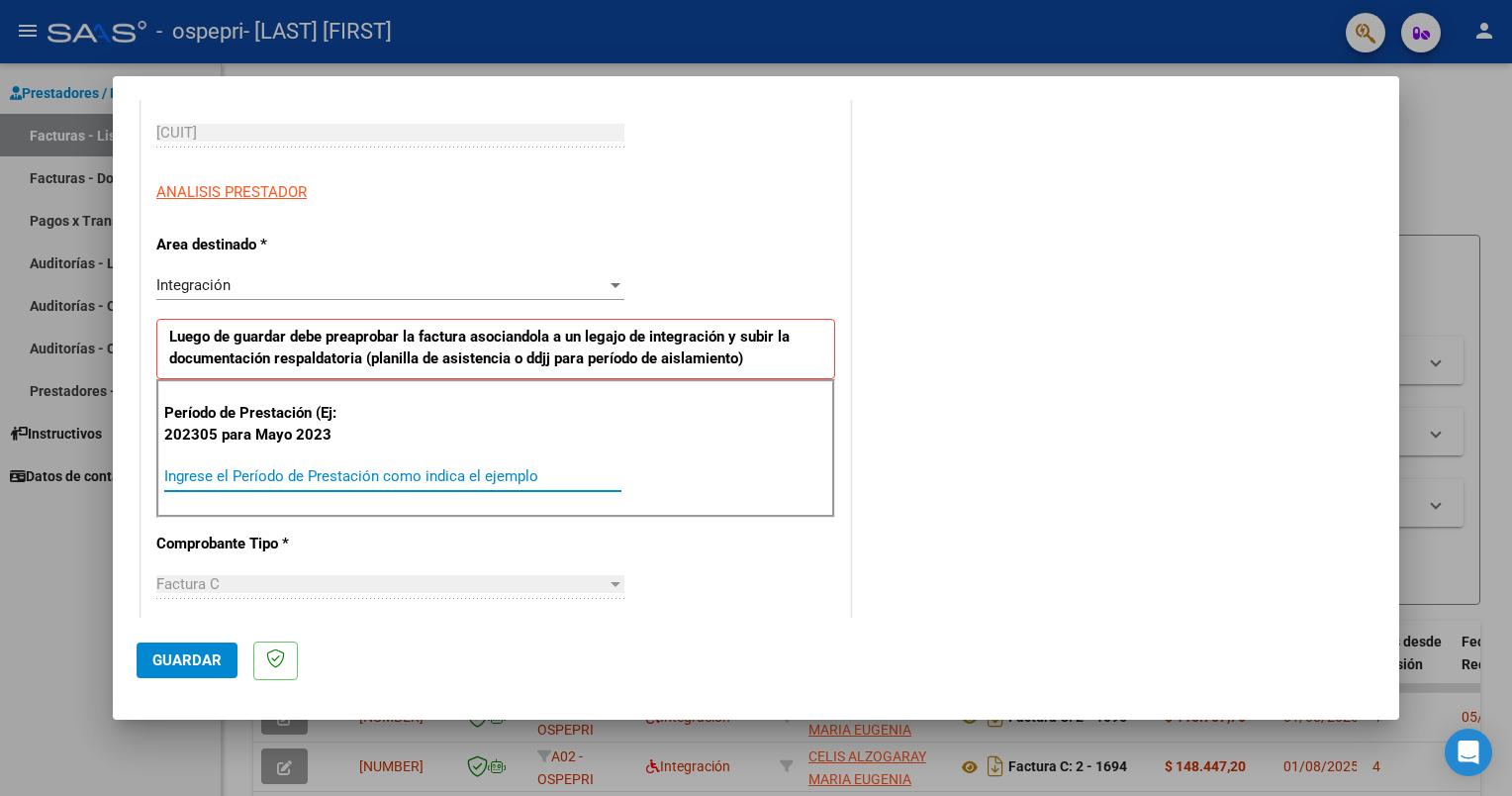 click on "Ingrese el Período de Prestación como indica el ejemplo" at bounding box center [393, 476] 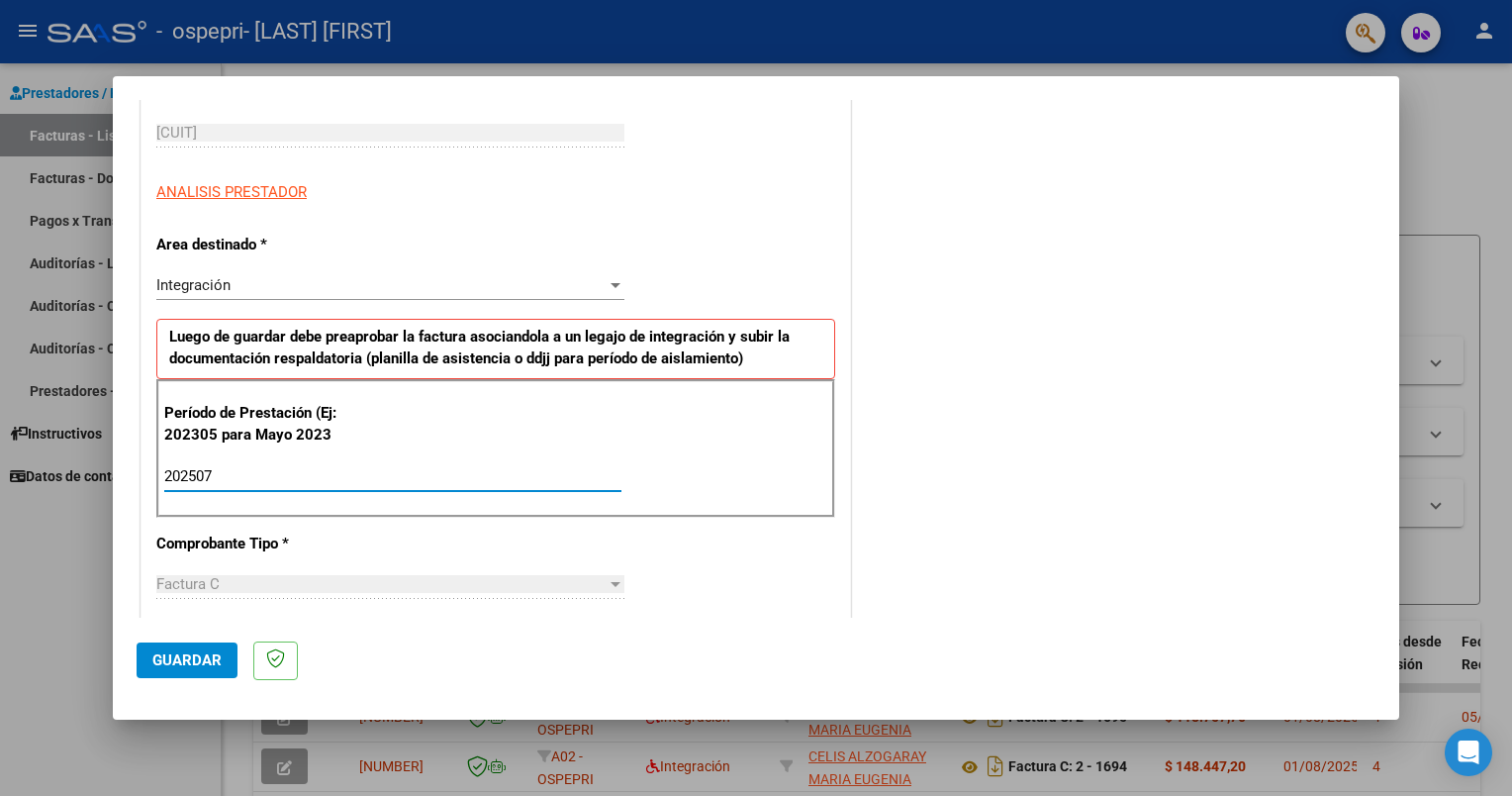 type on "202507" 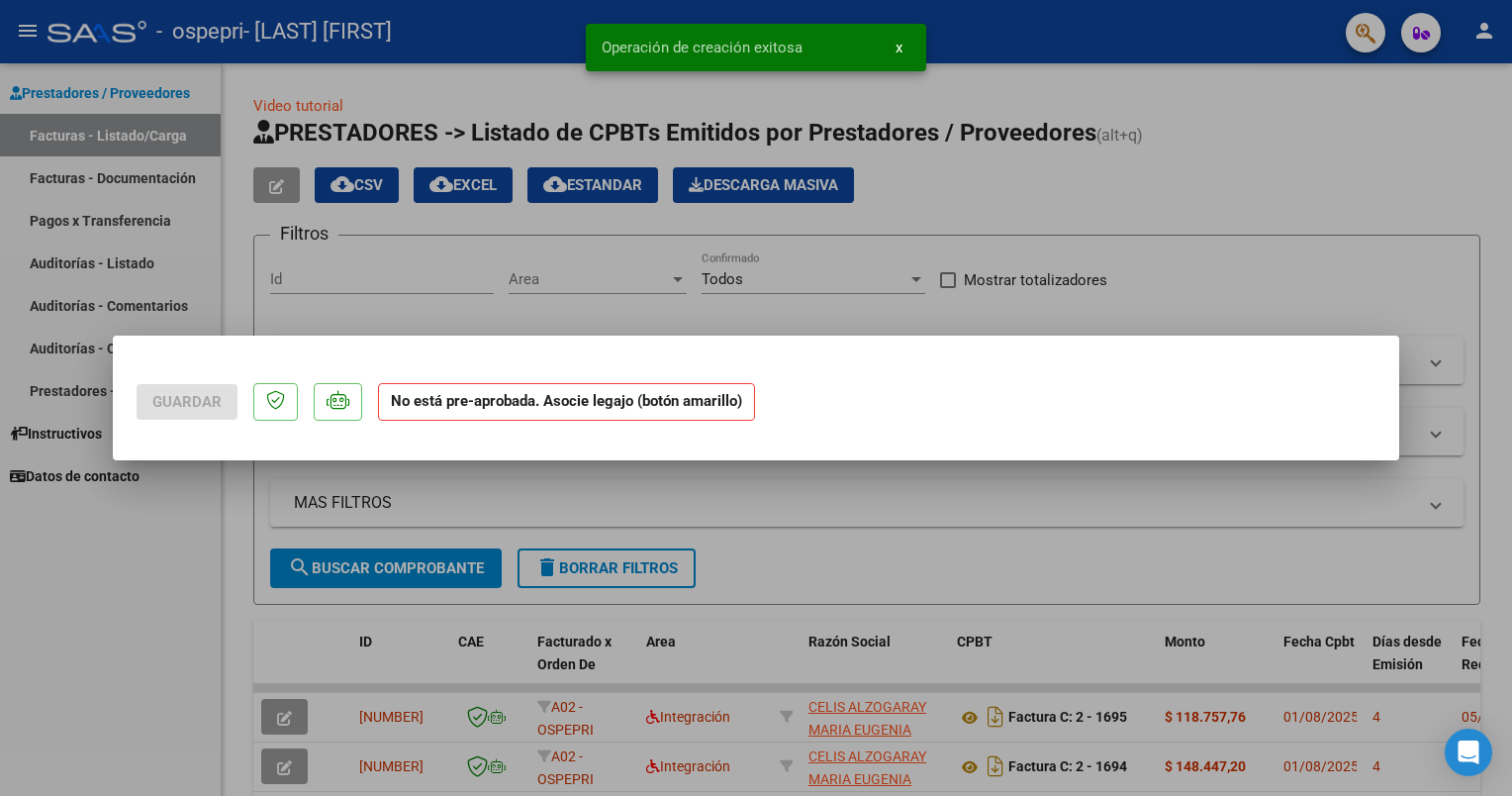 scroll, scrollTop: 0, scrollLeft: 0, axis: both 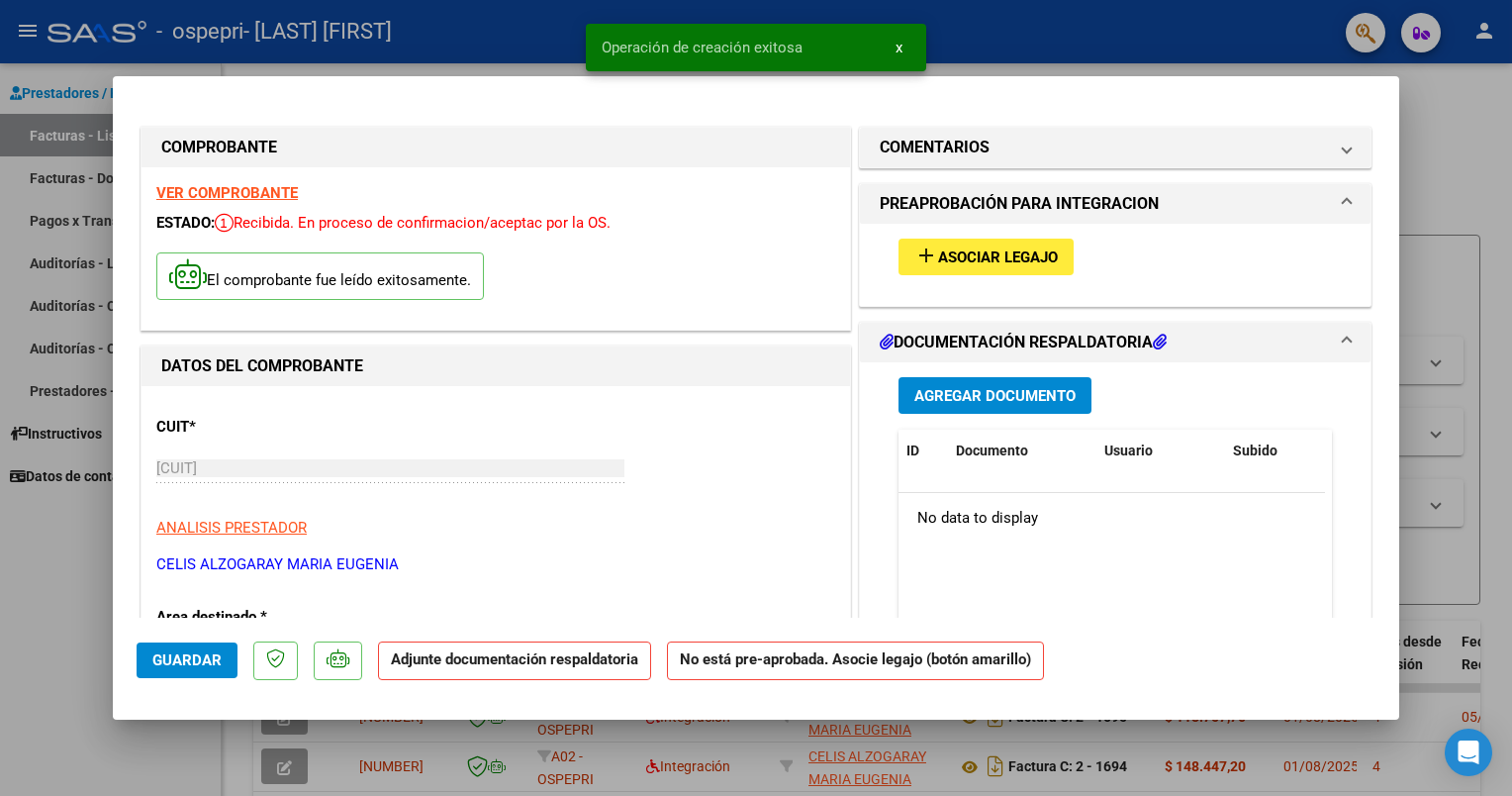 click at bounding box center (756, 398) 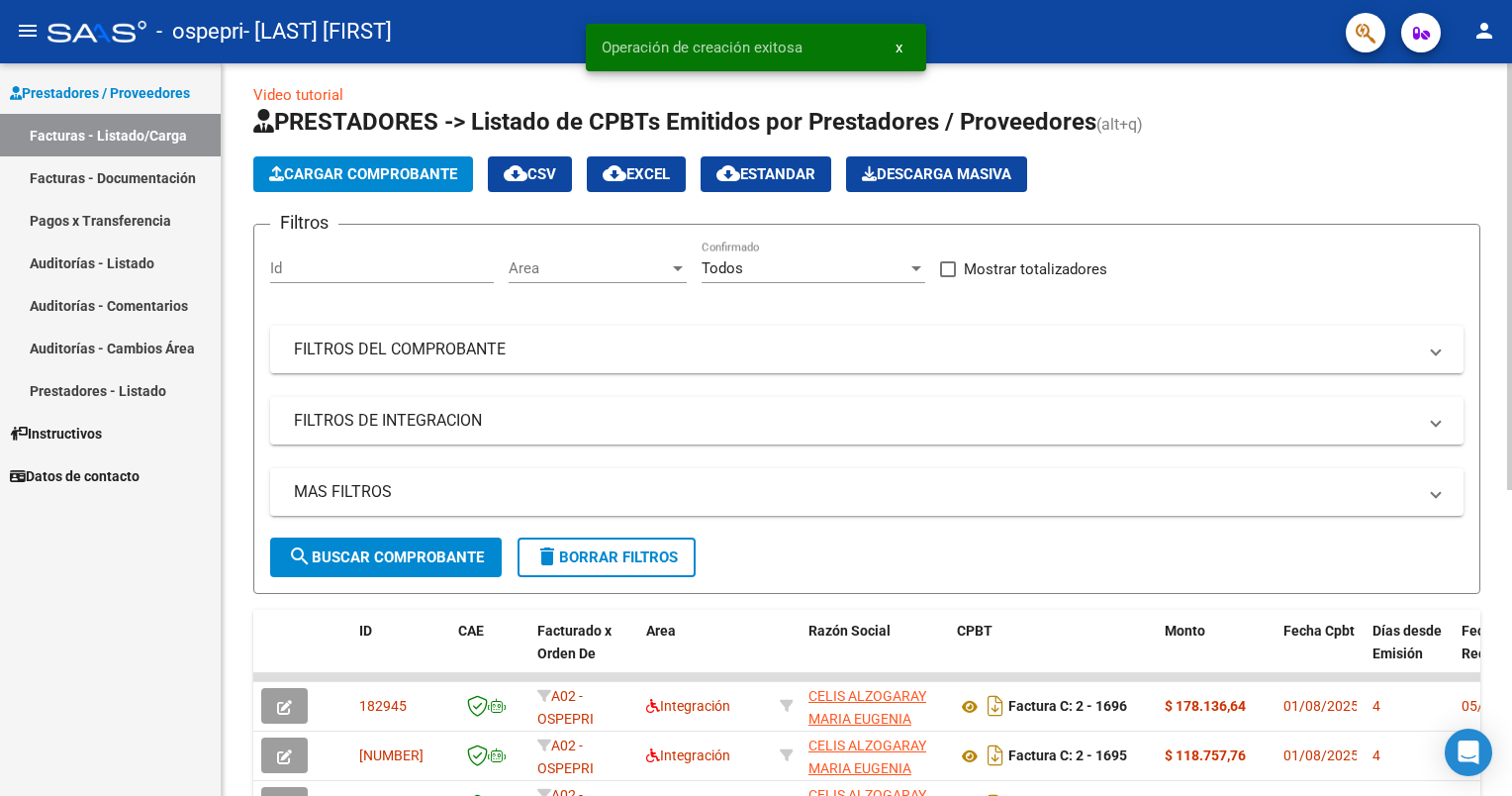 scroll, scrollTop: 0, scrollLeft: 0, axis: both 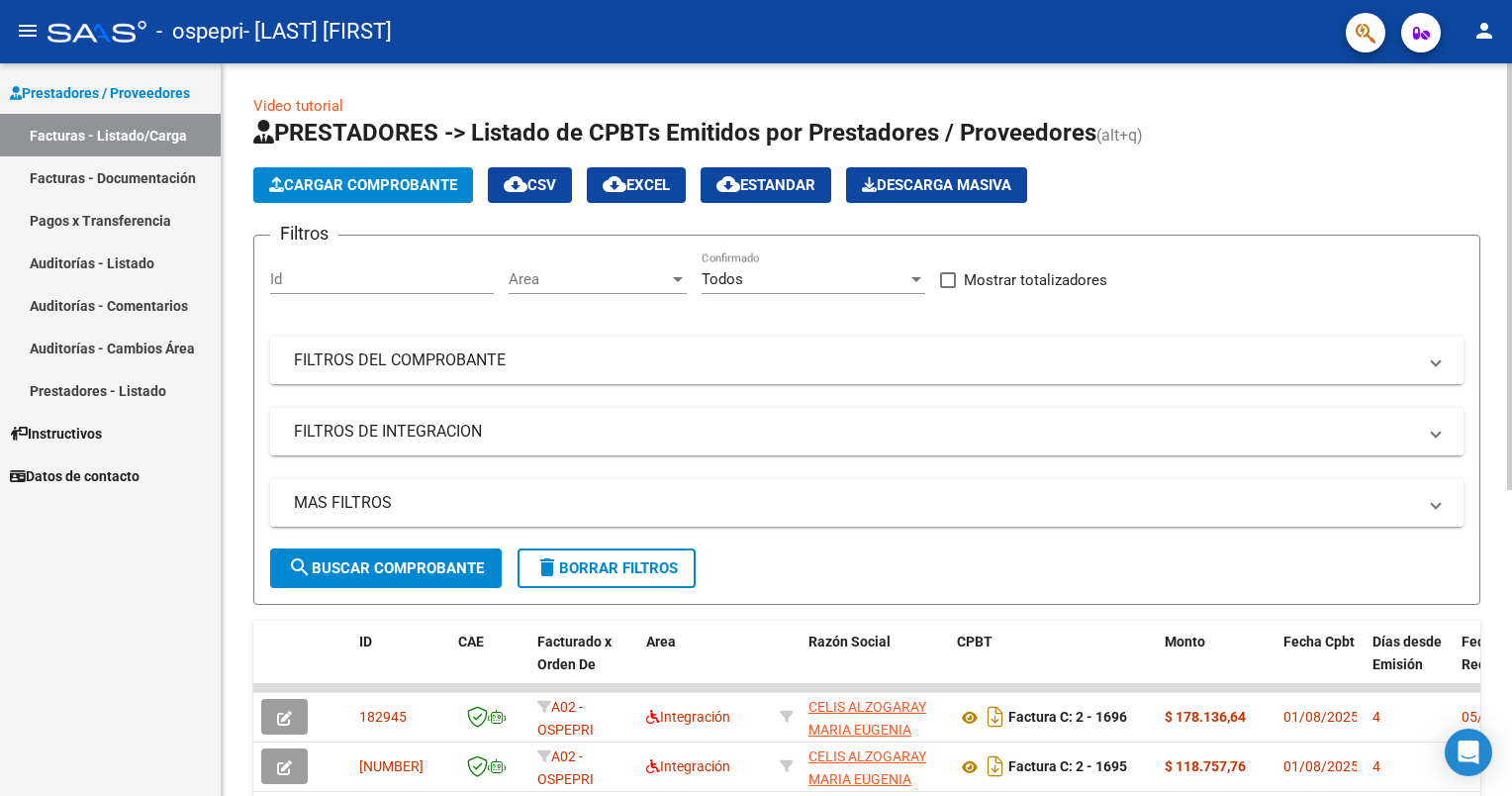click on "Cargar Comprobante" 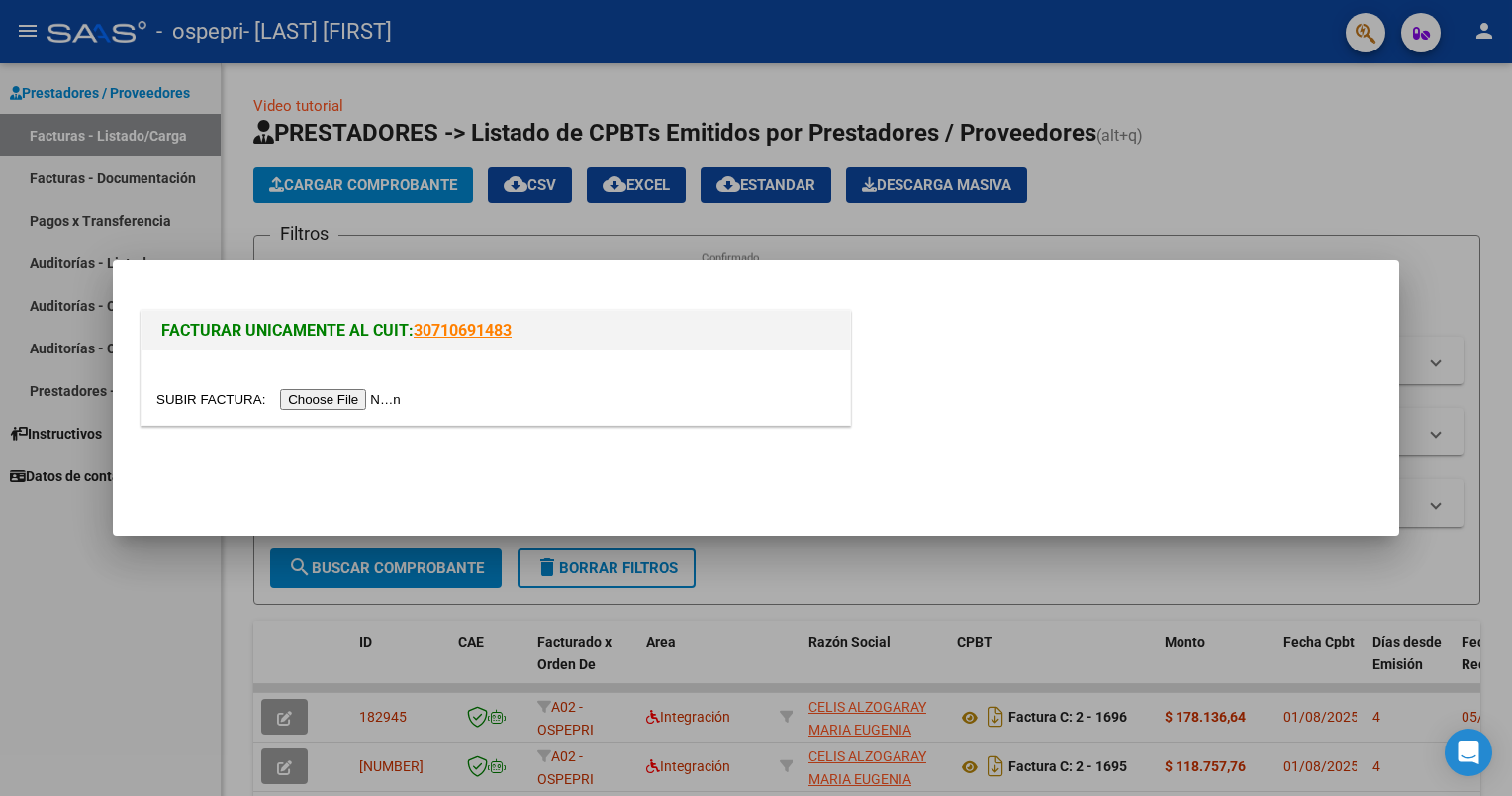click at bounding box center (281, 399) 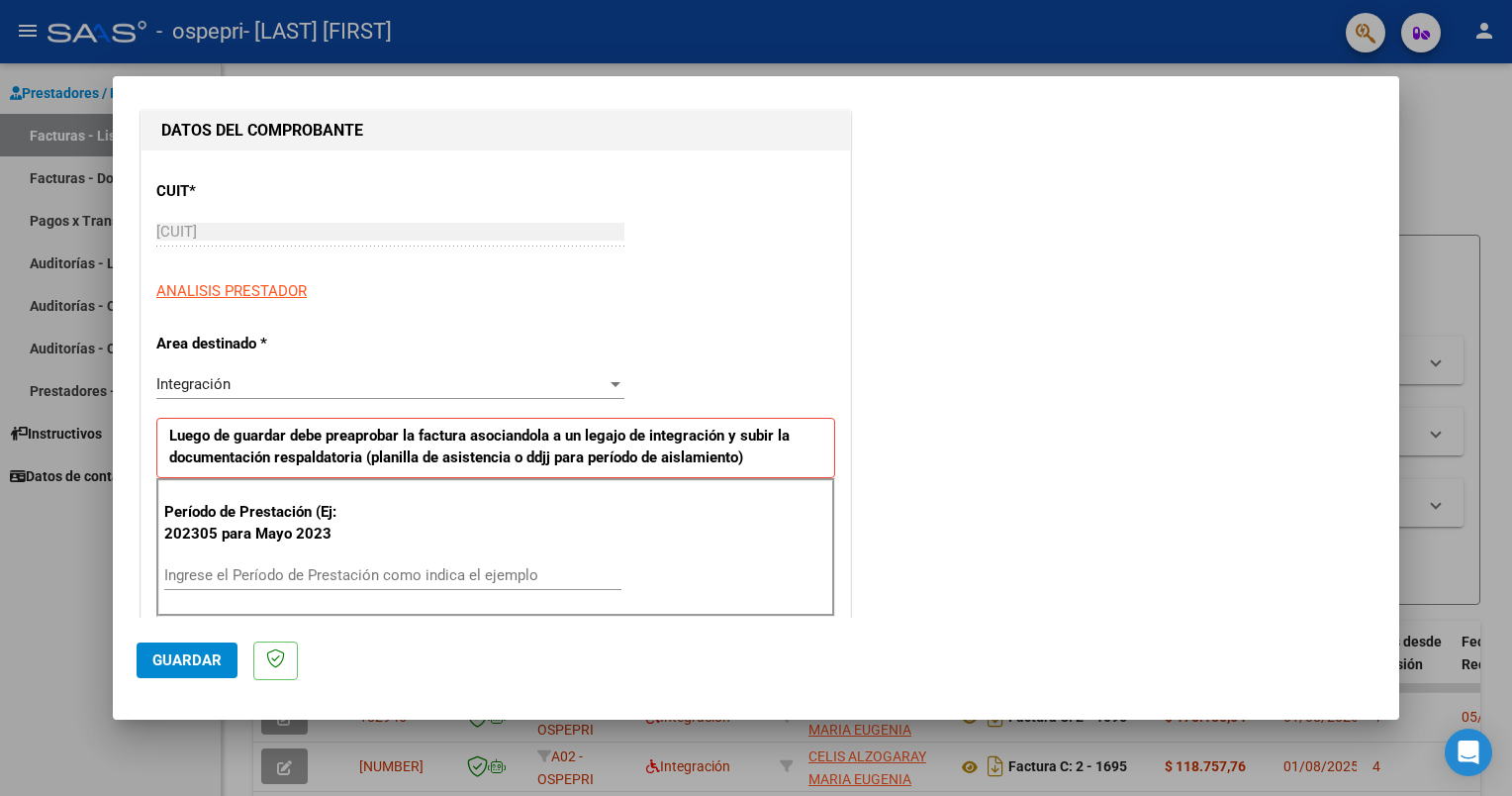 scroll, scrollTop: 297, scrollLeft: 0, axis: vertical 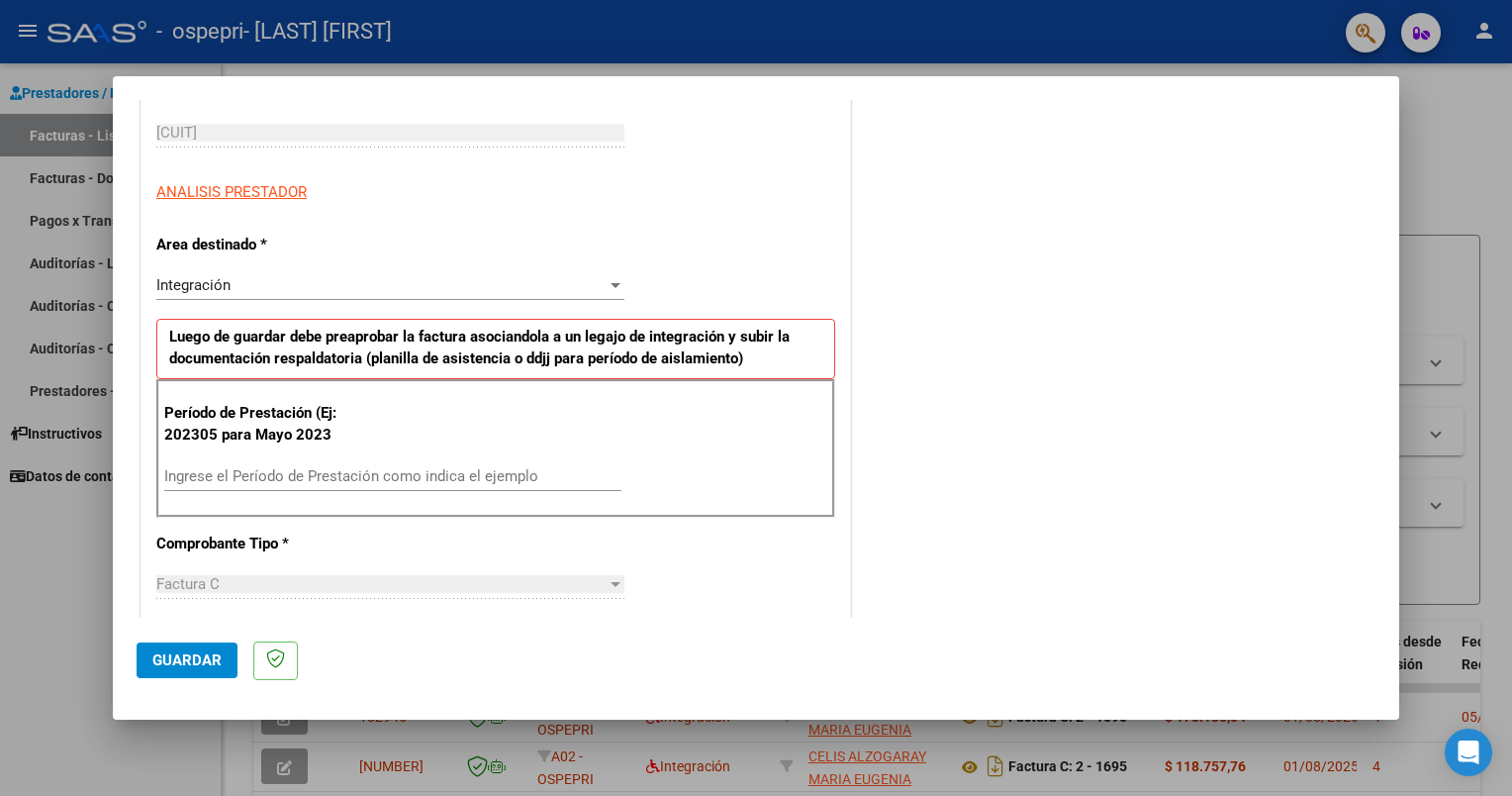 click on "Ingrese el Período de Prestación como indica el ejemplo" at bounding box center [393, 476] 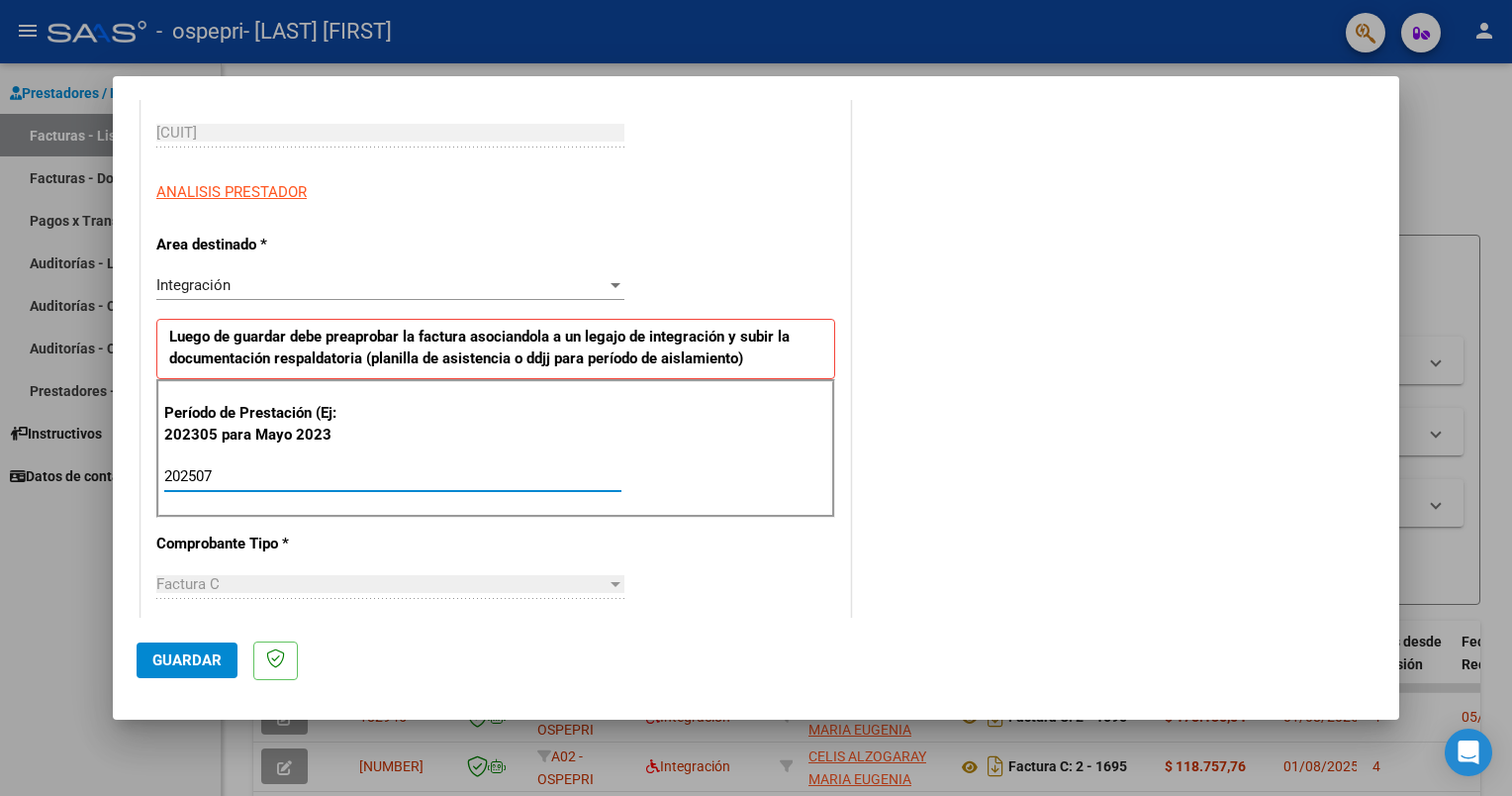 type on "202507" 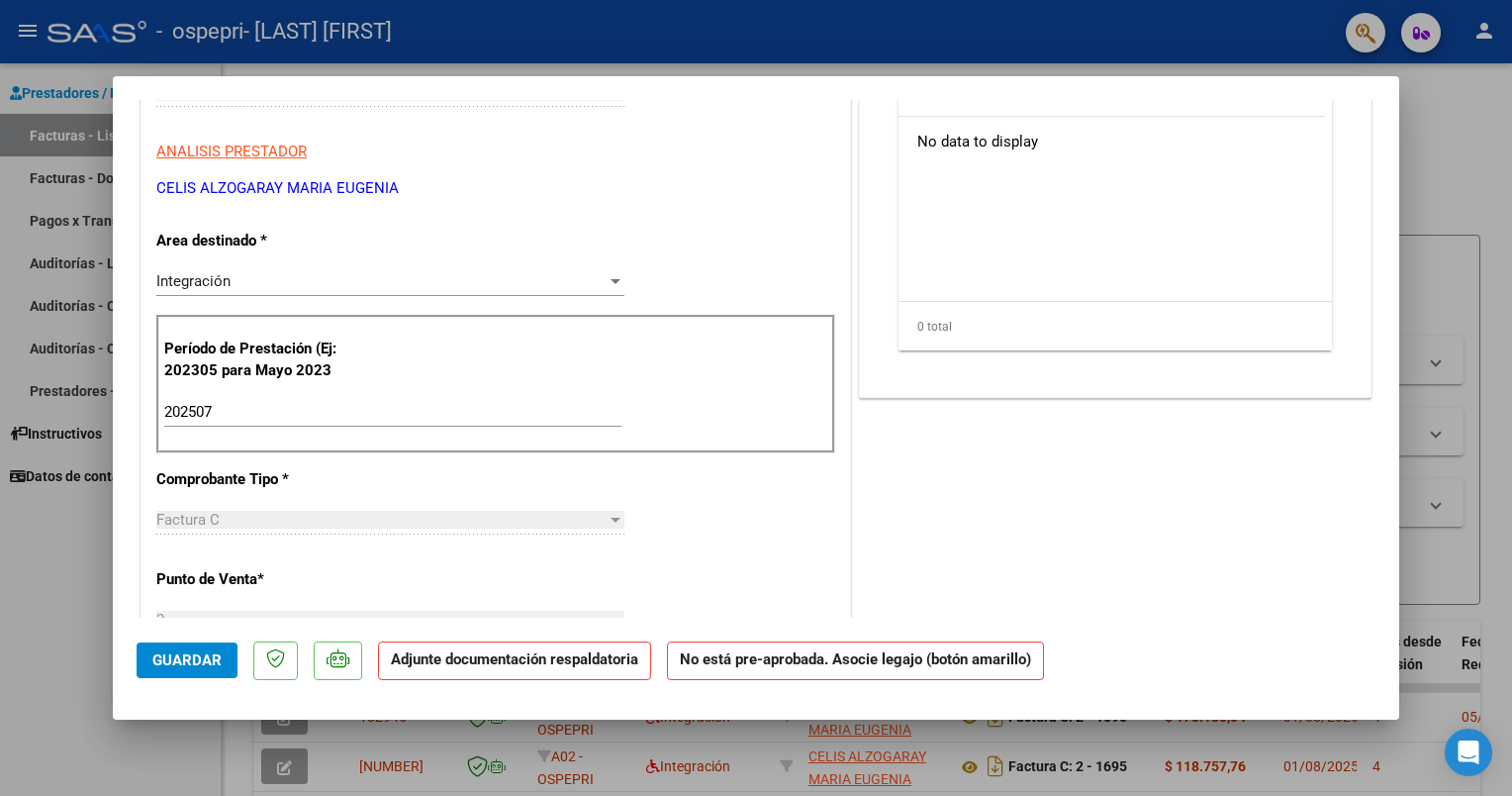 scroll, scrollTop: 396, scrollLeft: 0, axis: vertical 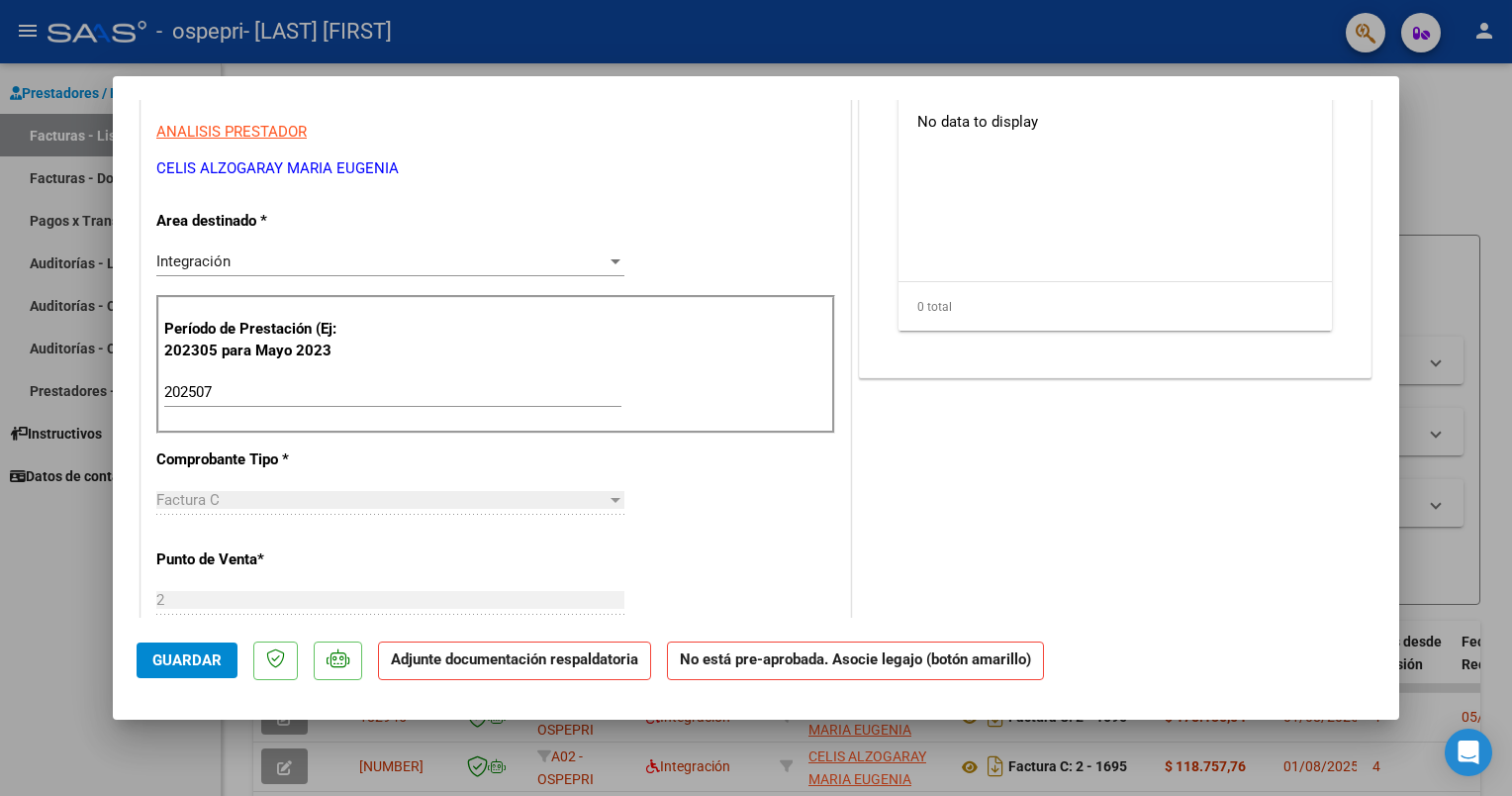 click at bounding box center (756, 398) 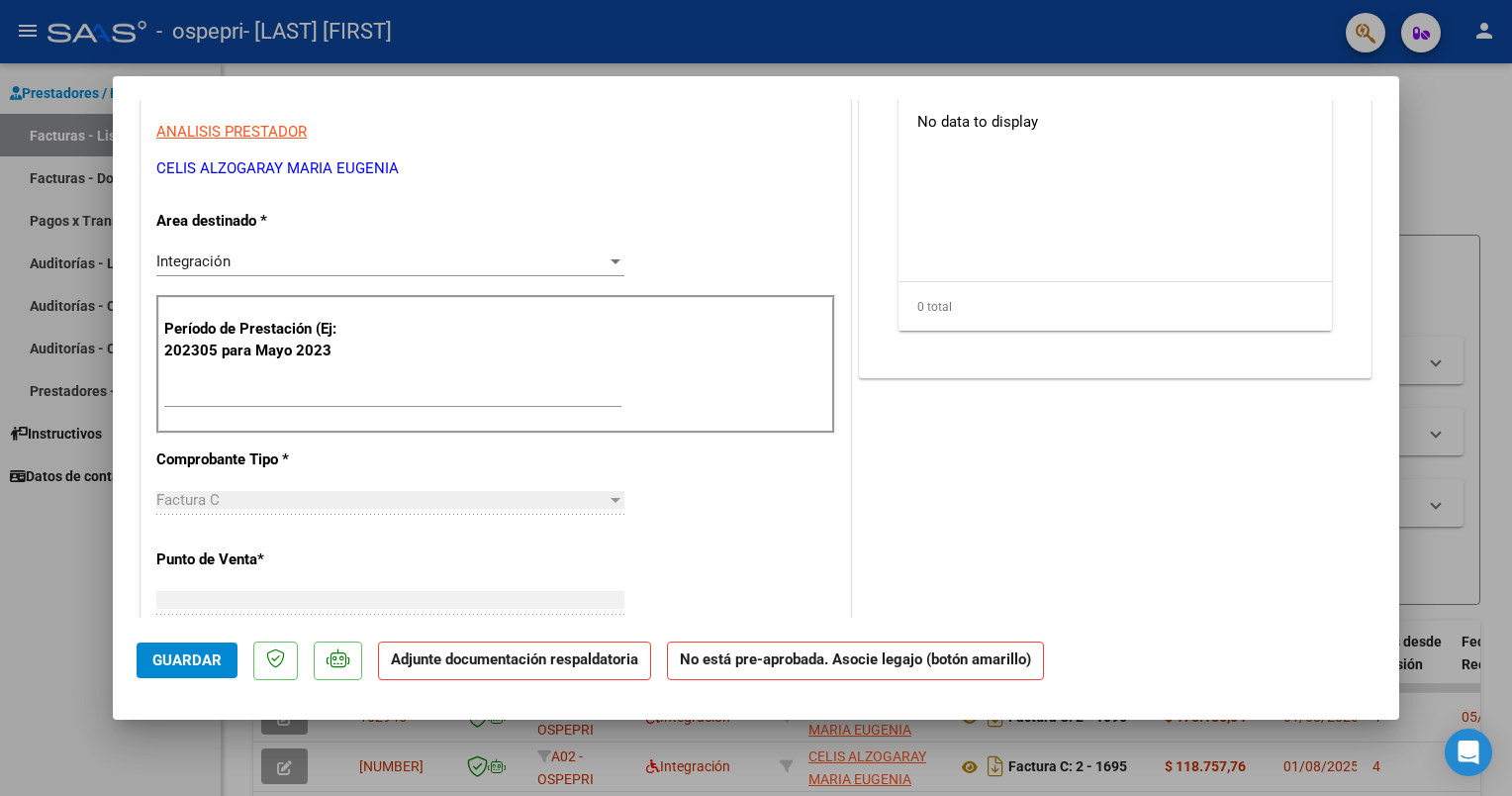 scroll, scrollTop: 336, scrollLeft: 0, axis: vertical 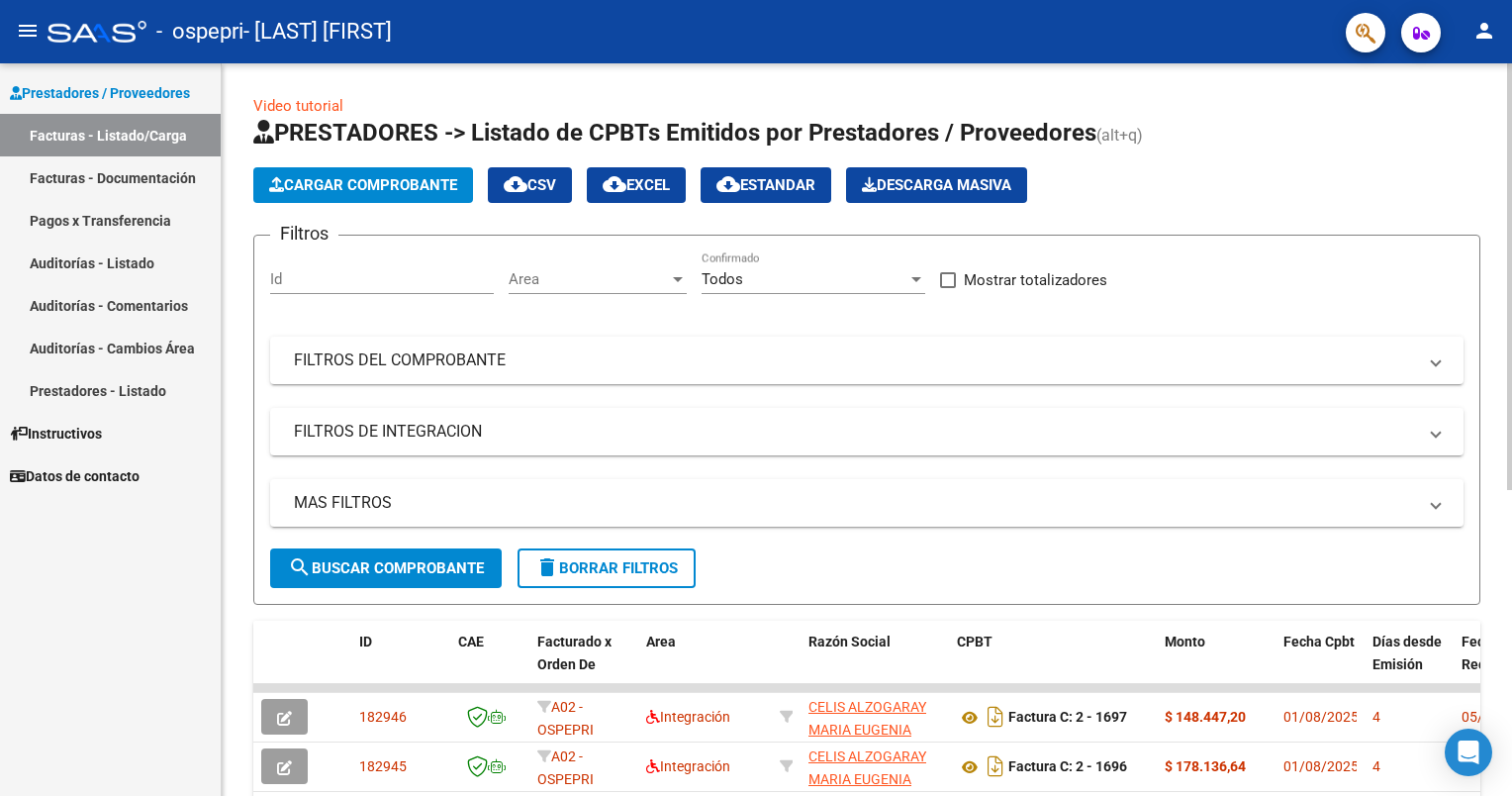 click on "Cargar Comprobante" 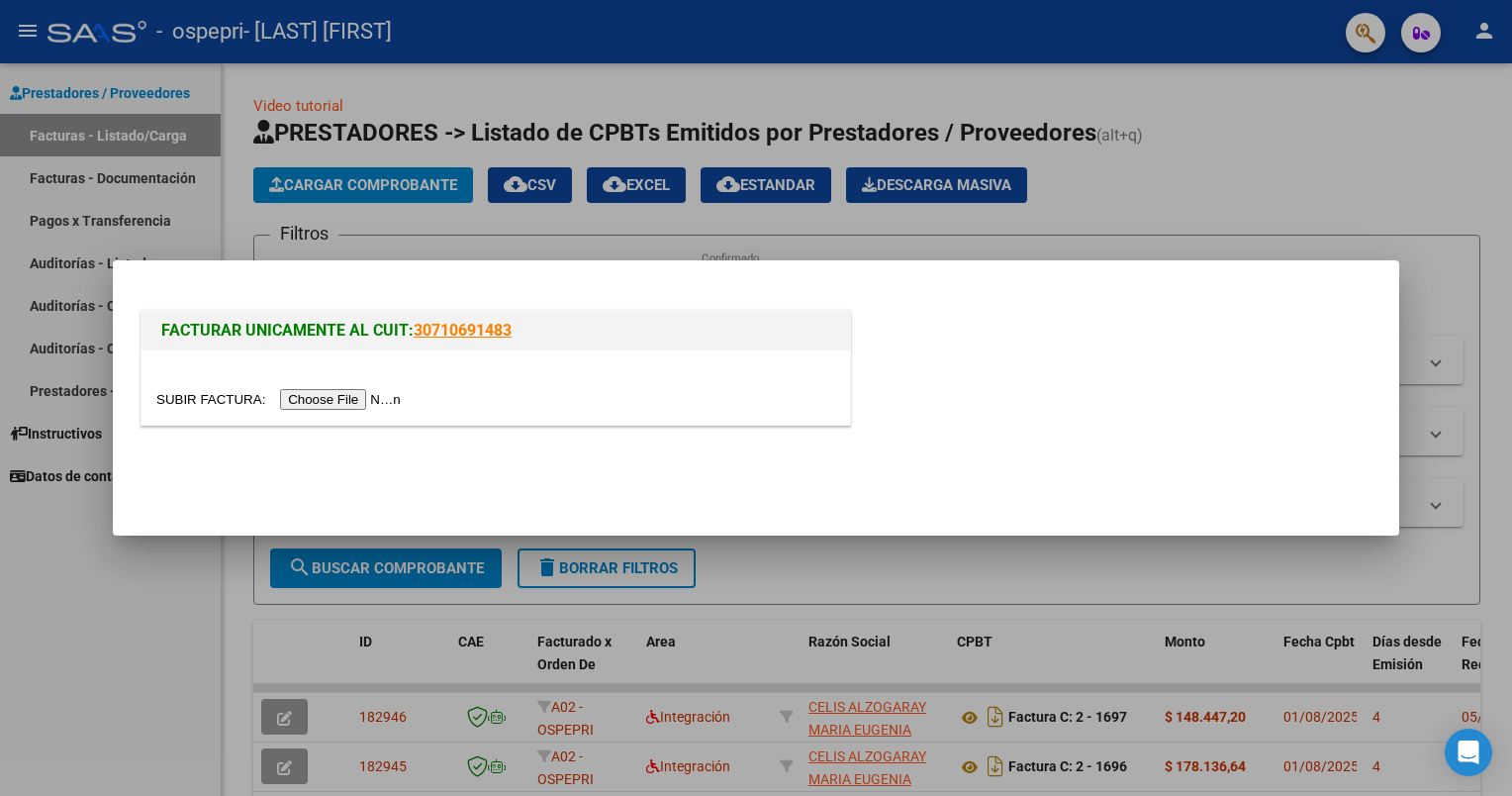 click at bounding box center [281, 399] 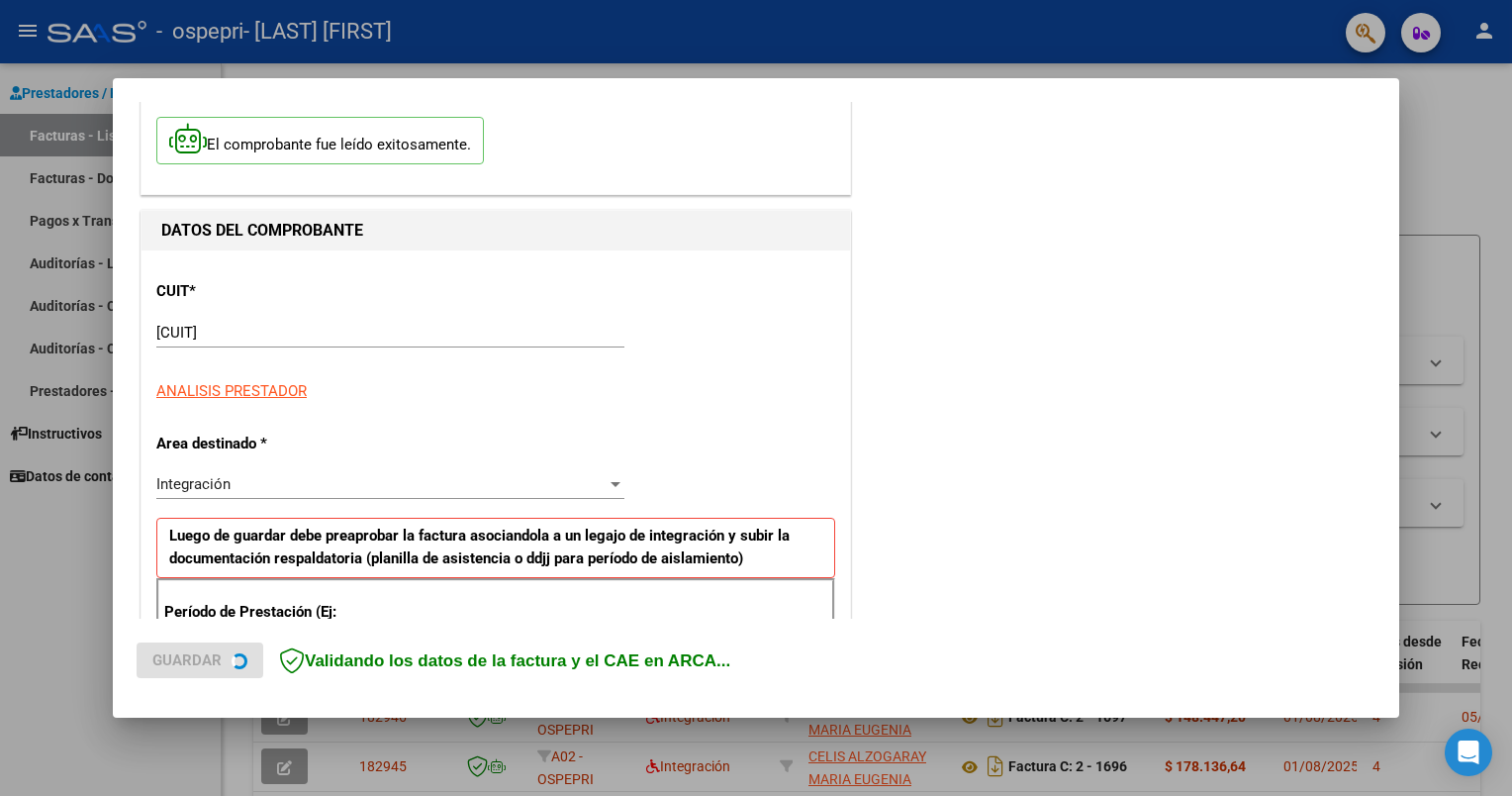 scroll, scrollTop: 198, scrollLeft: 0, axis: vertical 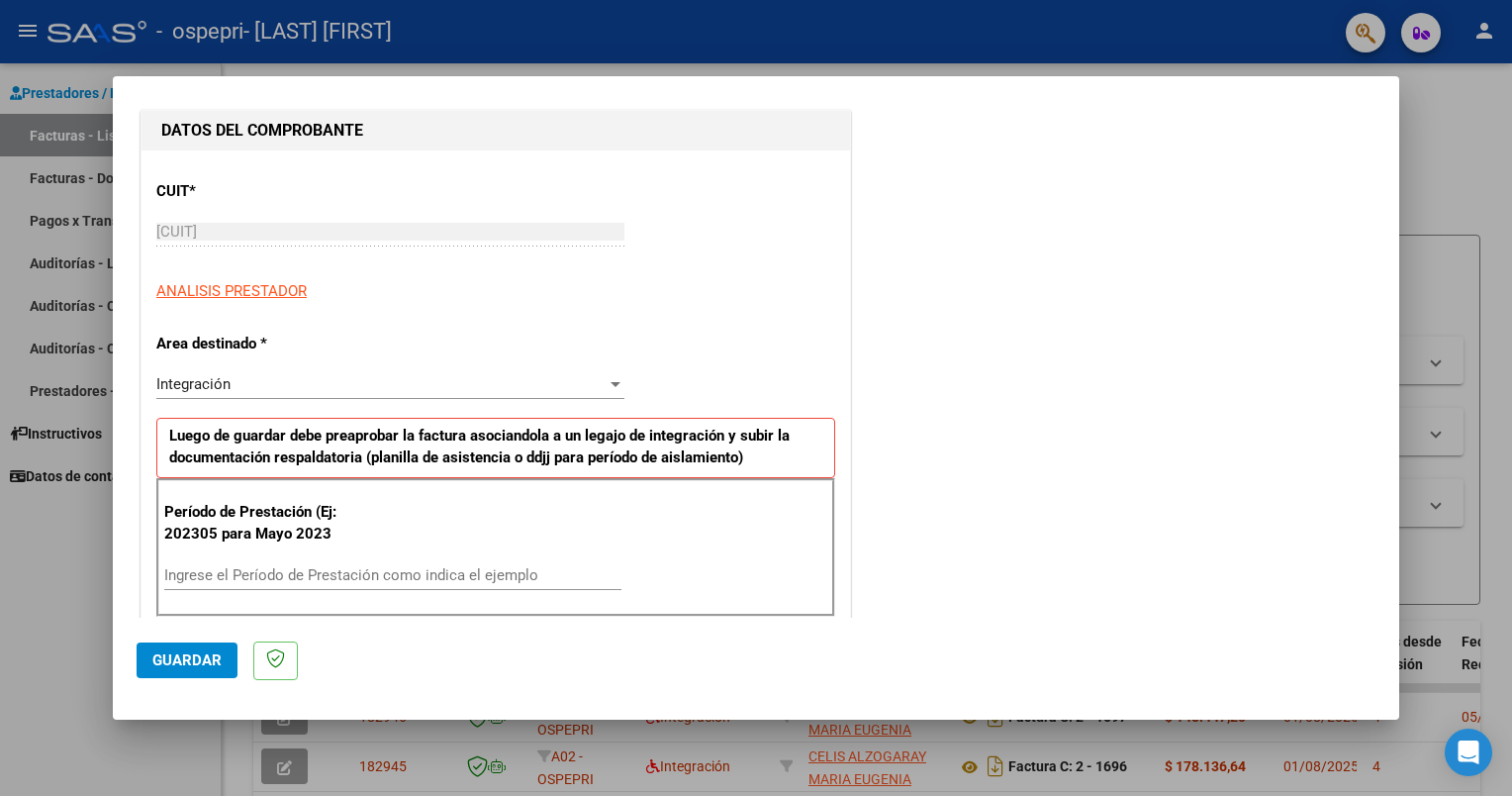 click on "Ingrese el Período de Prestación como indica el ejemplo" at bounding box center (393, 575) 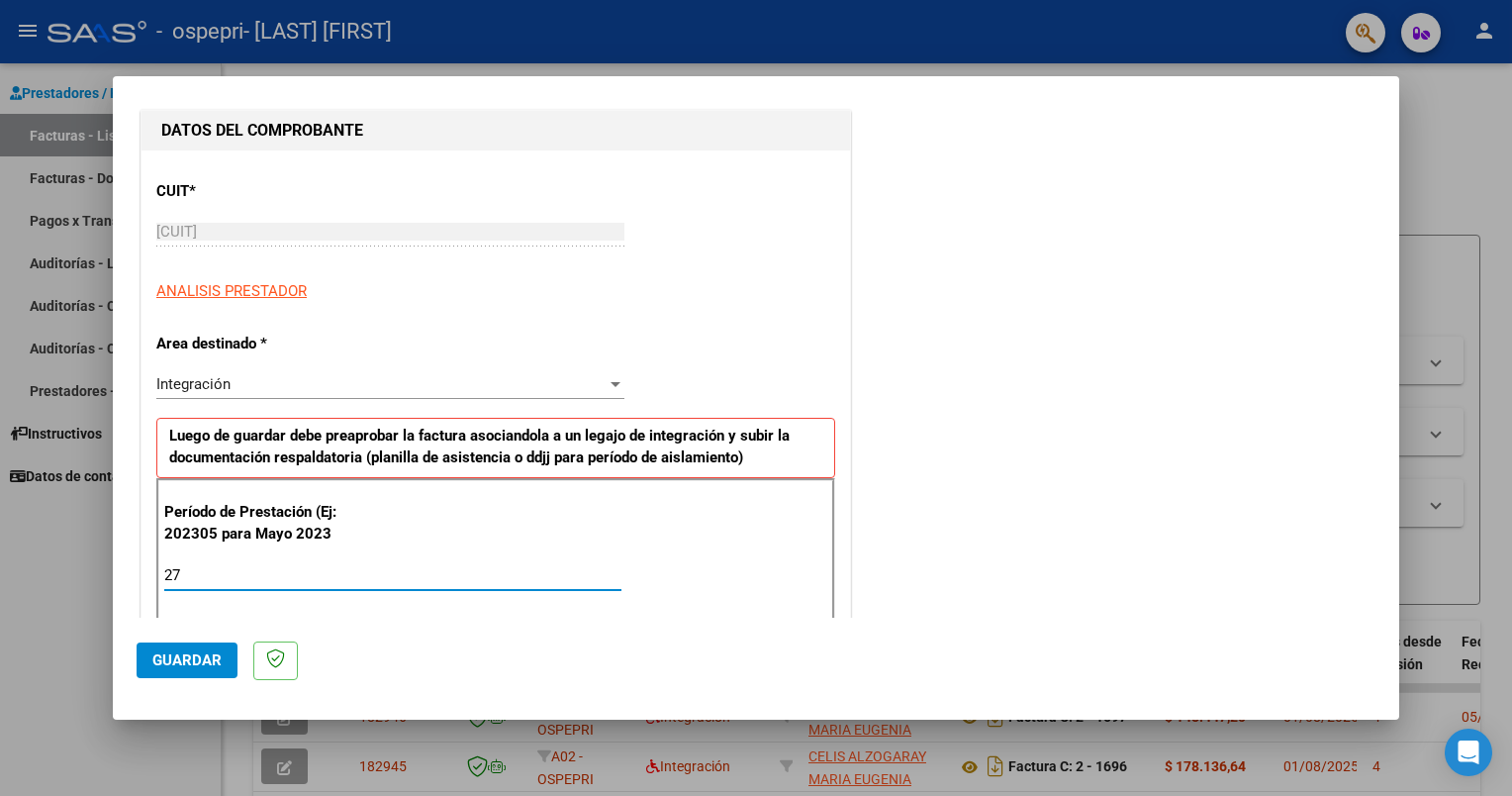 type on "2" 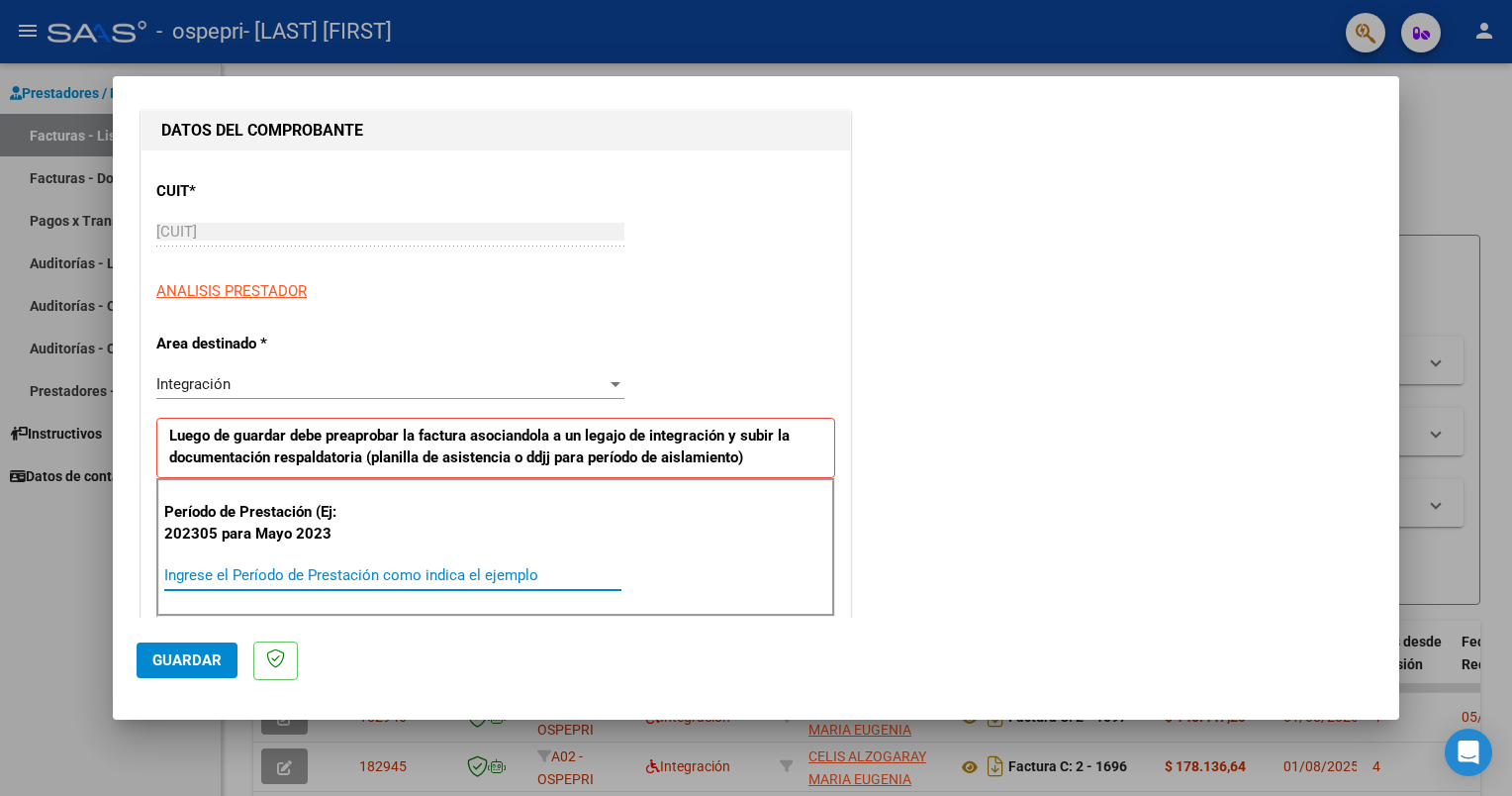 type on "0" 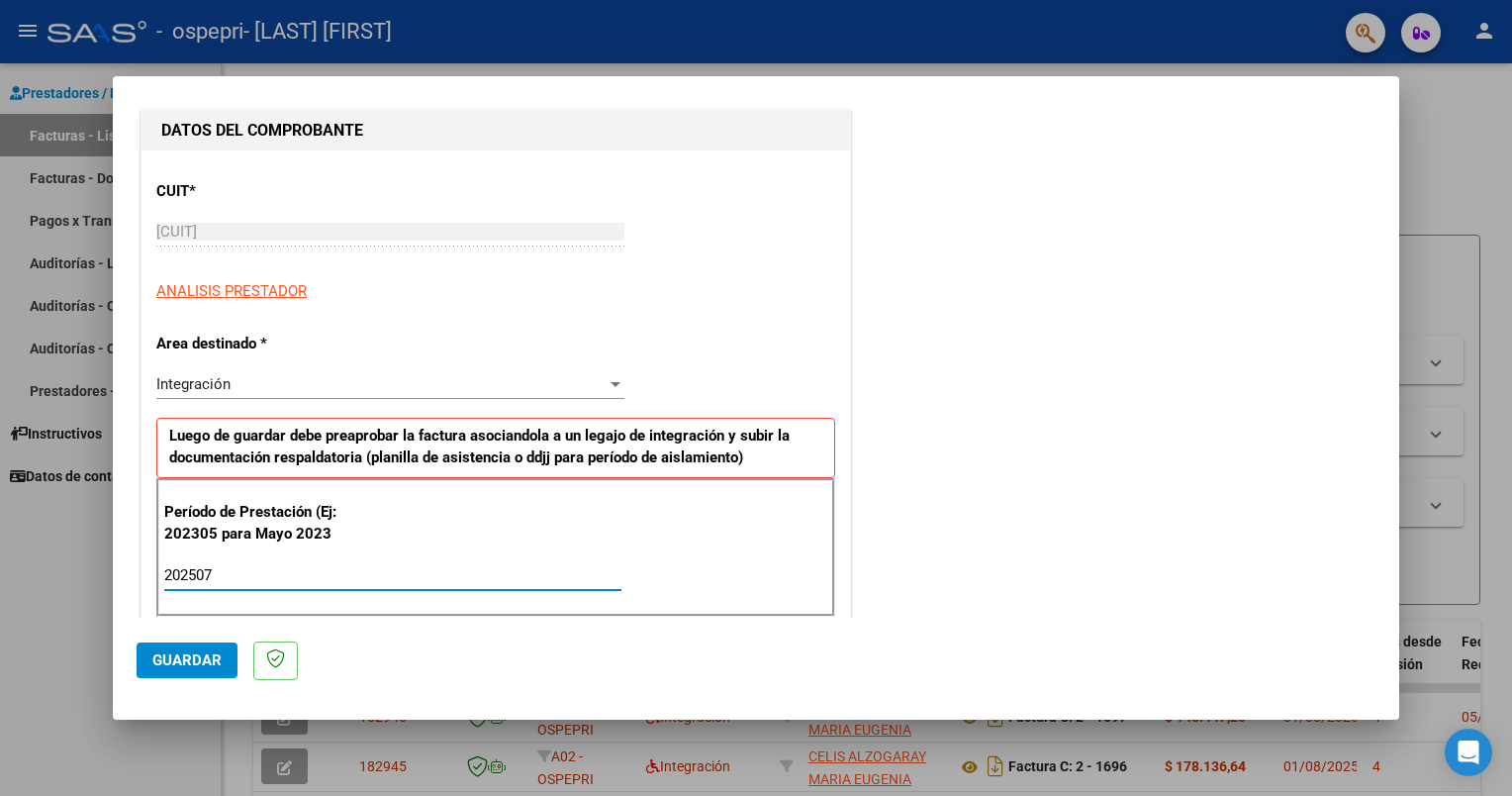 type on "202507" 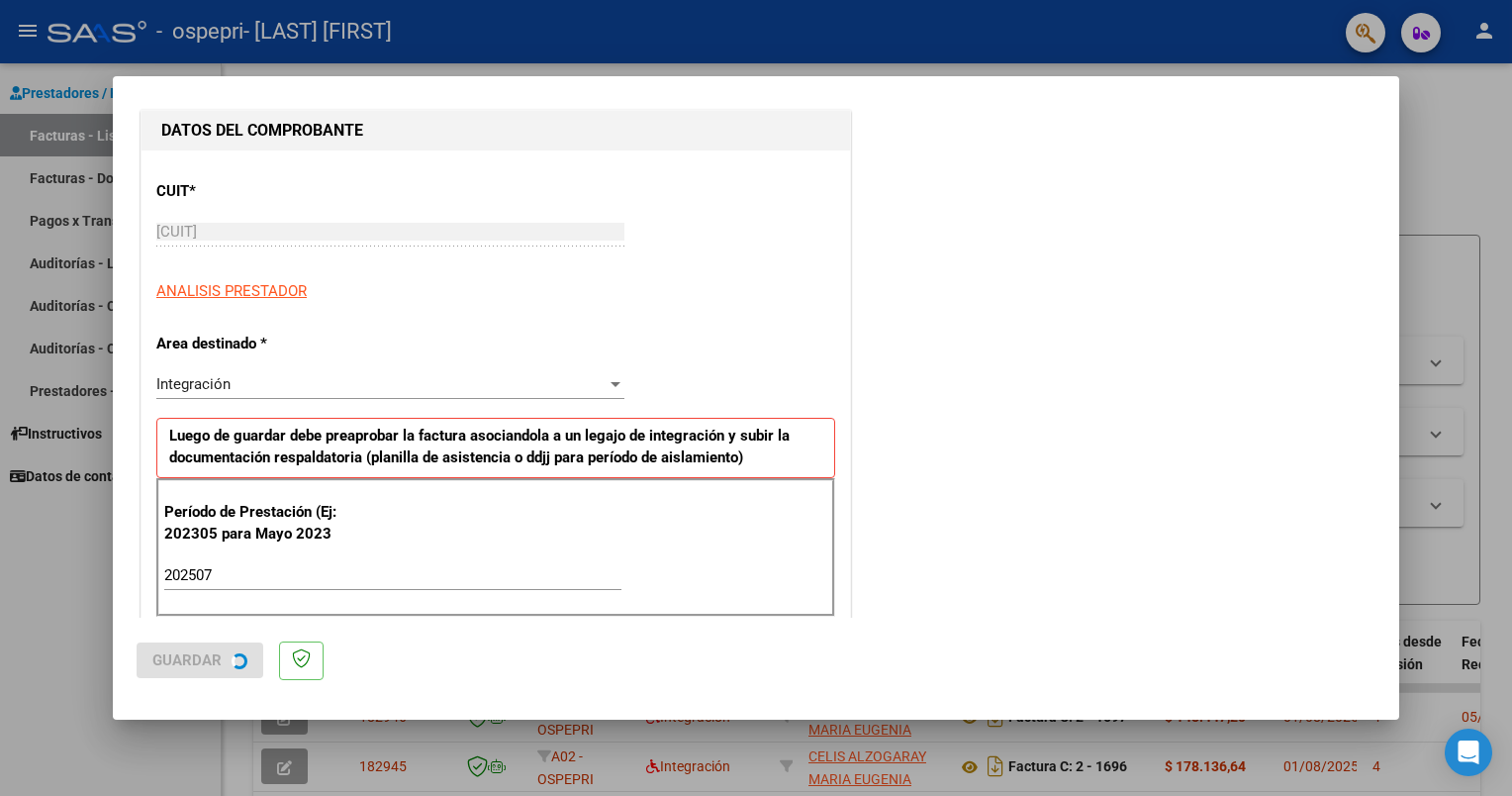 scroll, scrollTop: 0, scrollLeft: 0, axis: both 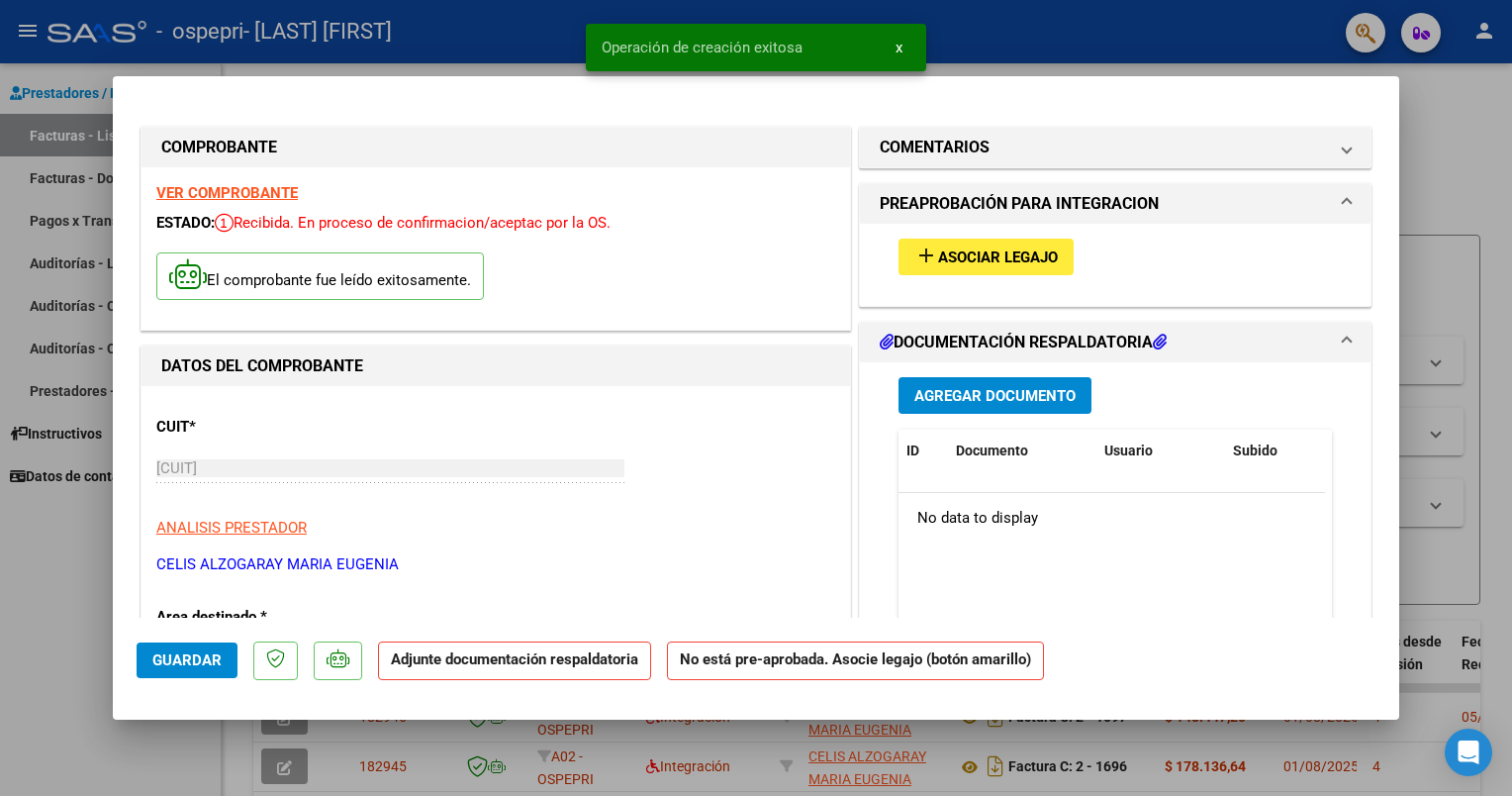 click at bounding box center [756, 398] 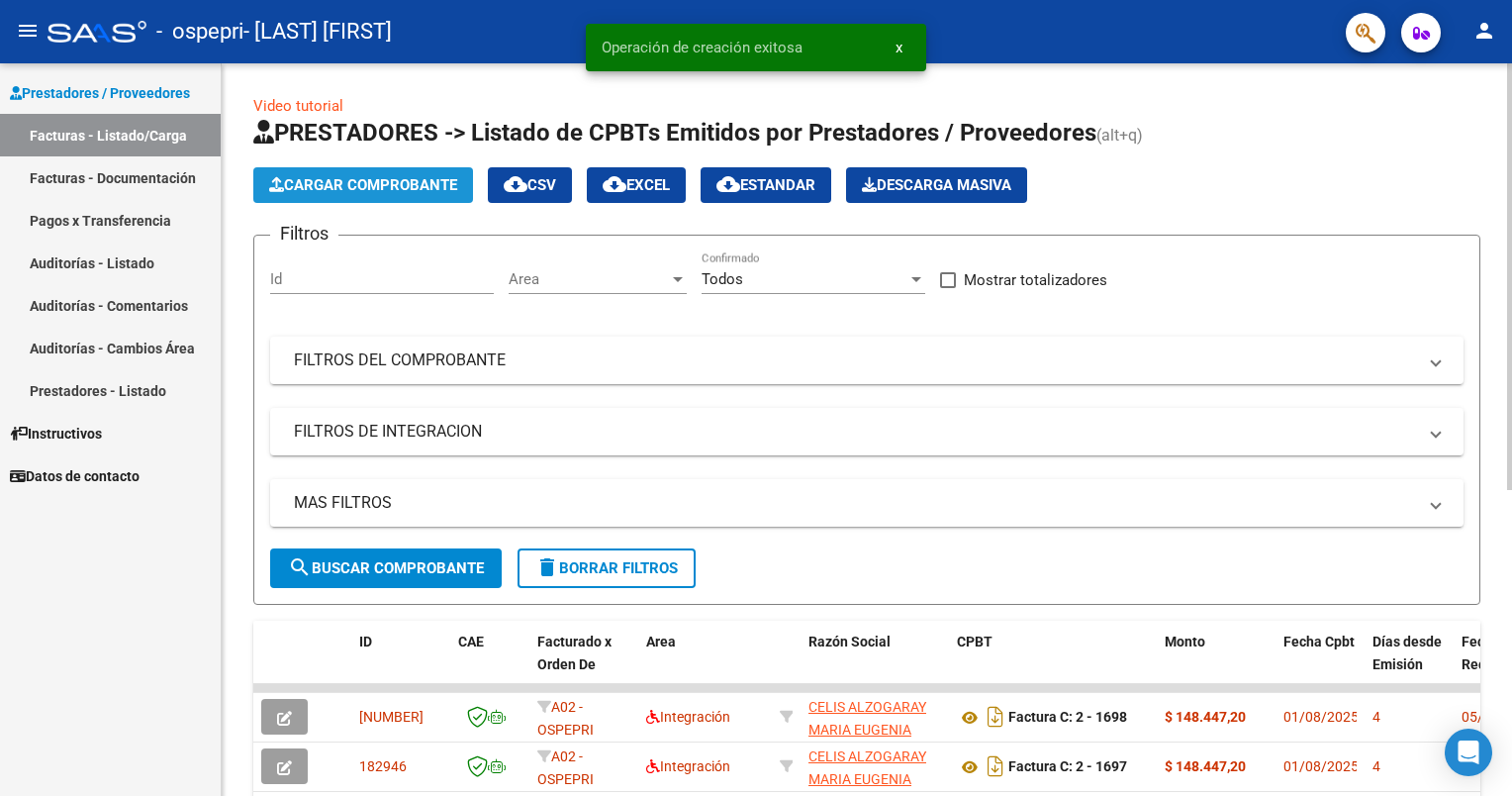 click on "Cargar Comprobante" 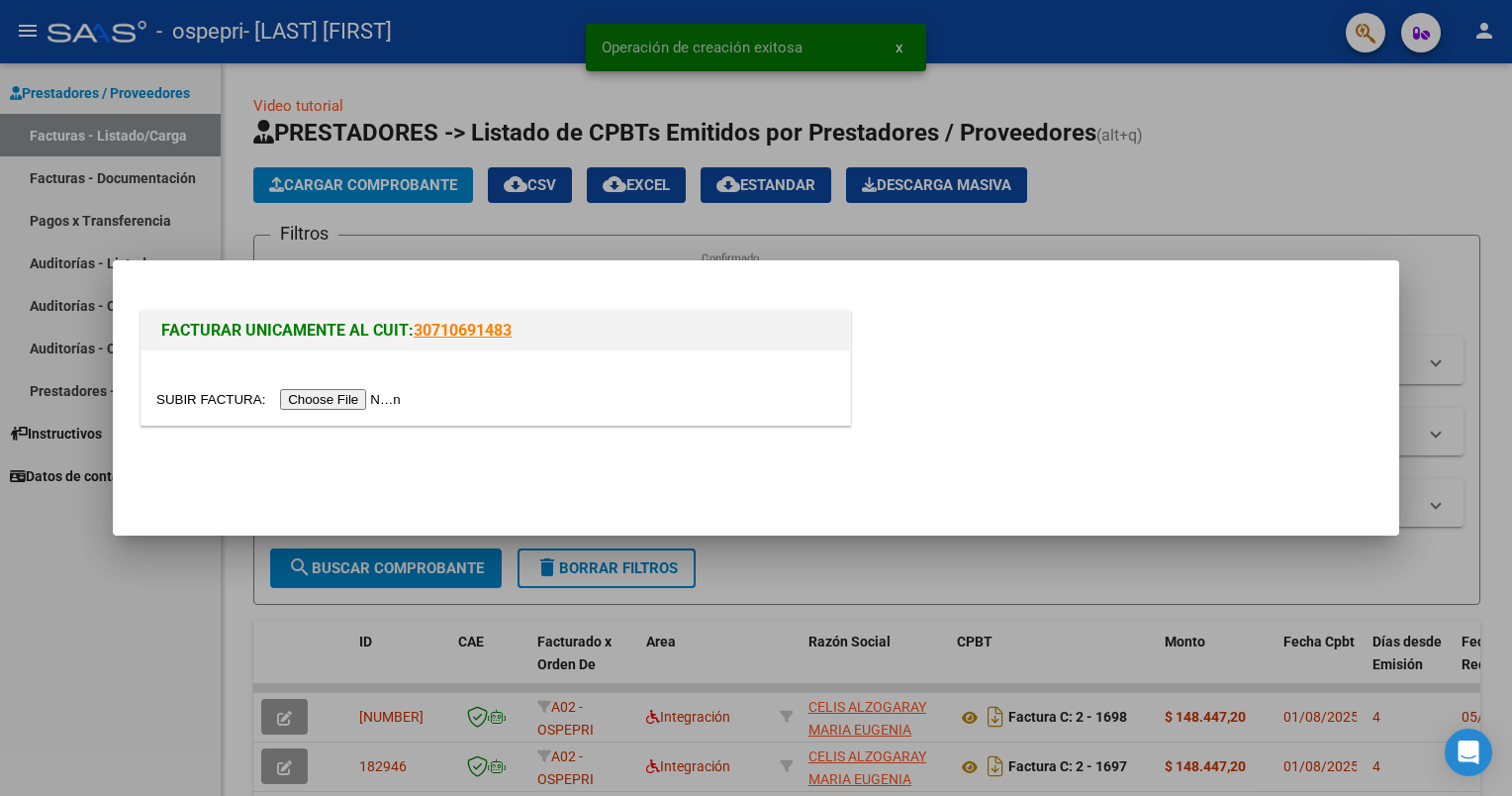 click at bounding box center (496, 399) 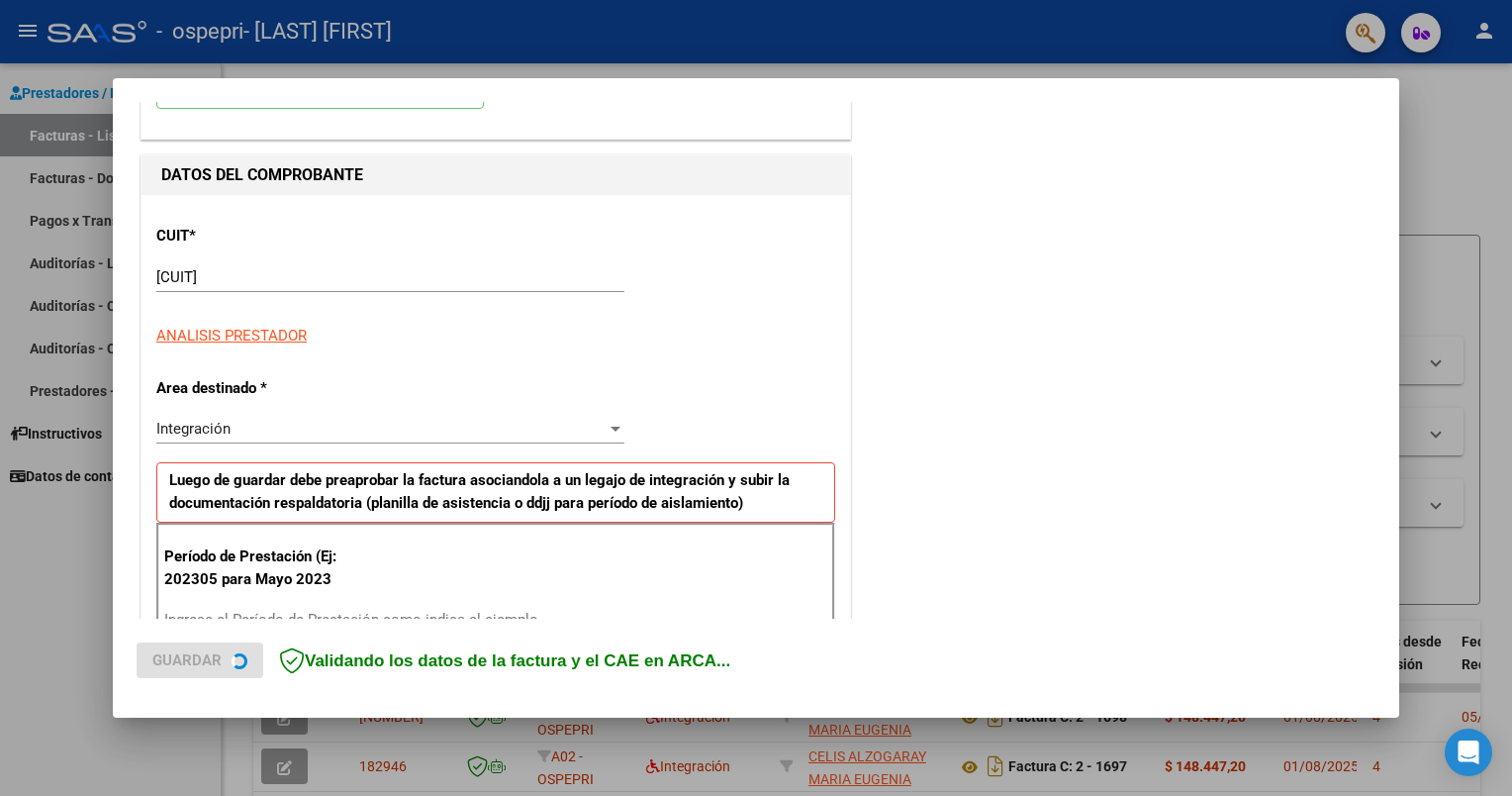 scroll, scrollTop: 198, scrollLeft: 0, axis: vertical 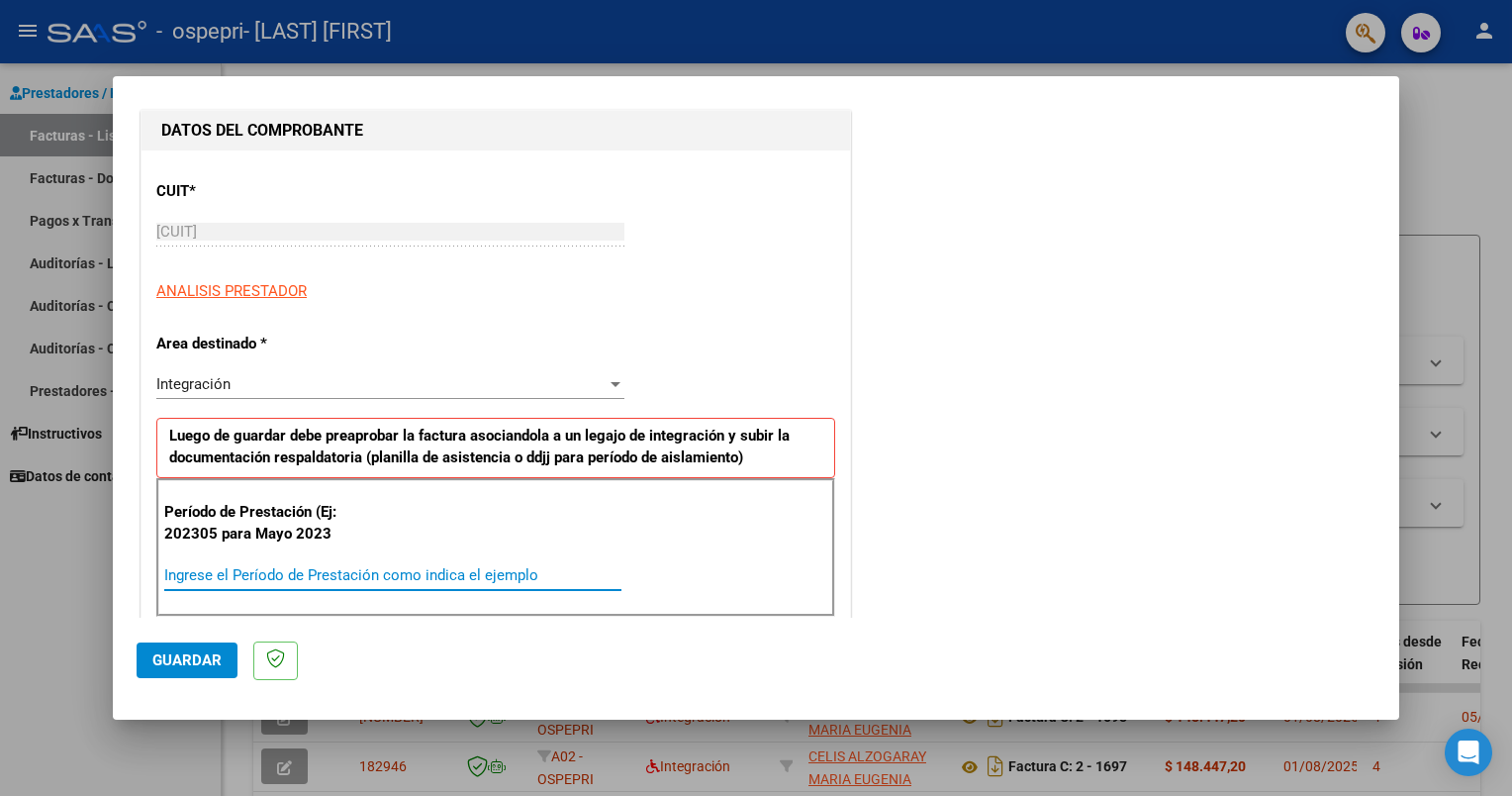 click on "Ingrese el Período de Prestación como indica el ejemplo" at bounding box center (393, 575) 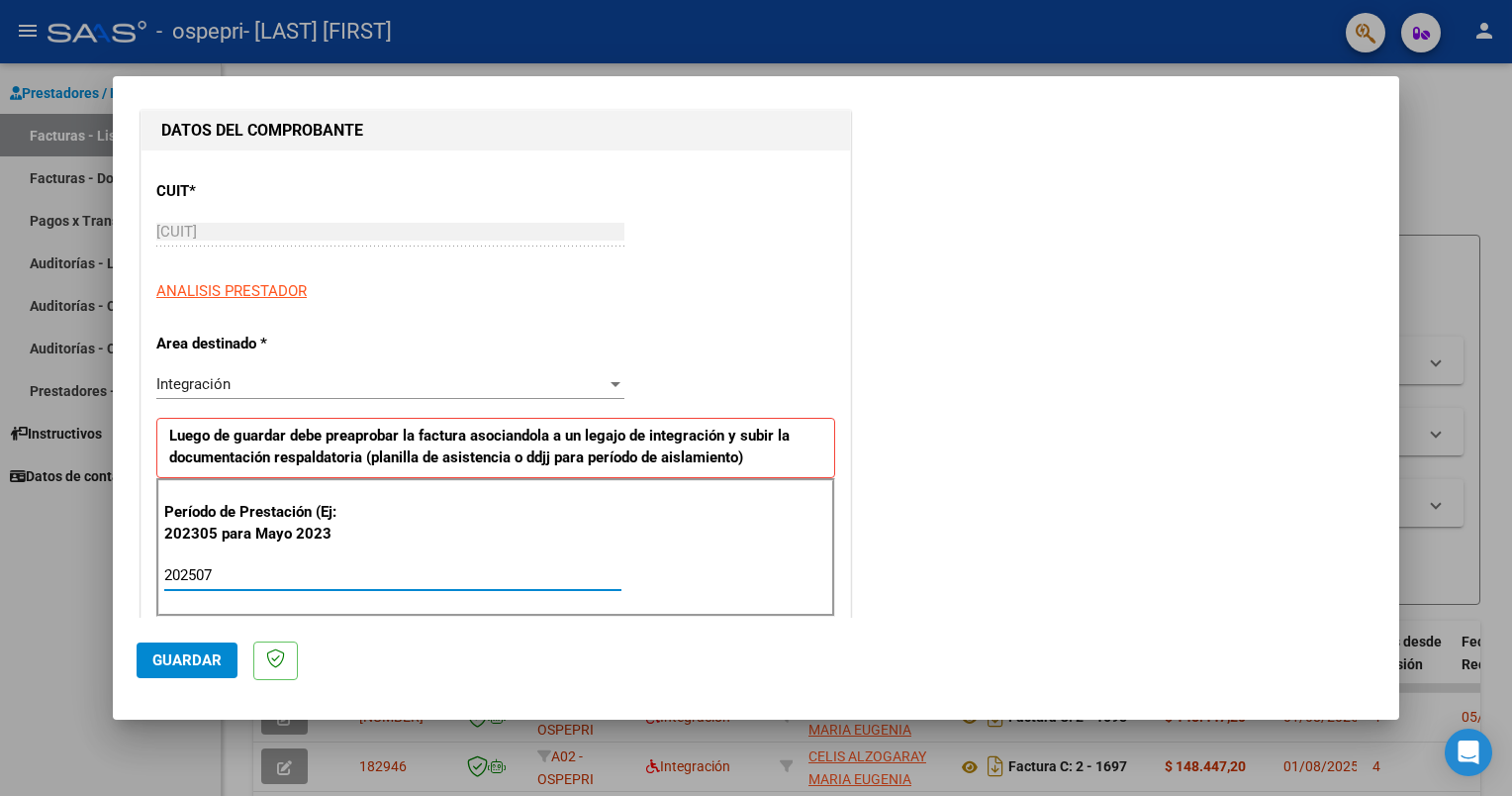 type on "202507" 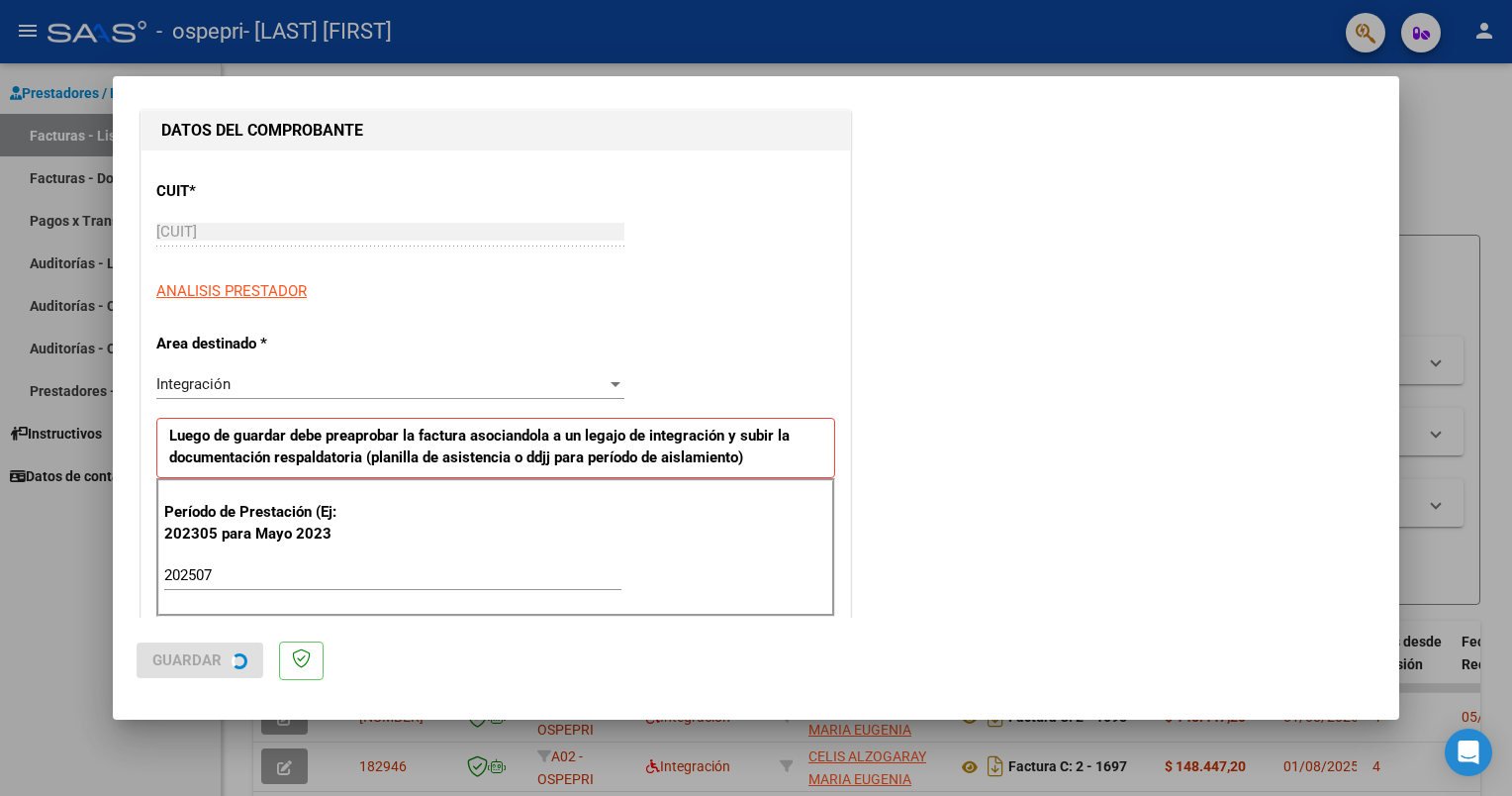 scroll, scrollTop: 0, scrollLeft: 0, axis: both 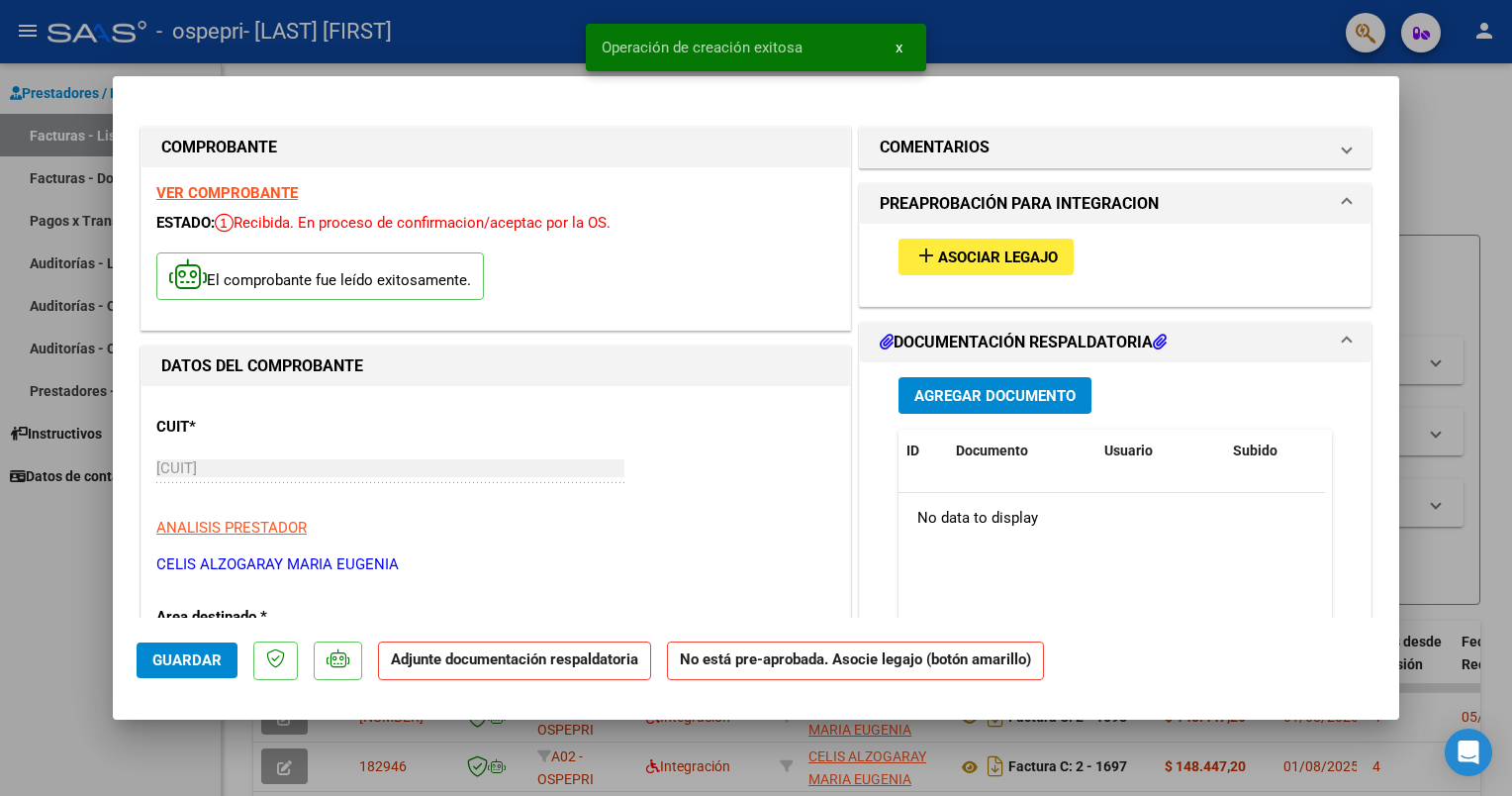 click at bounding box center (756, 398) 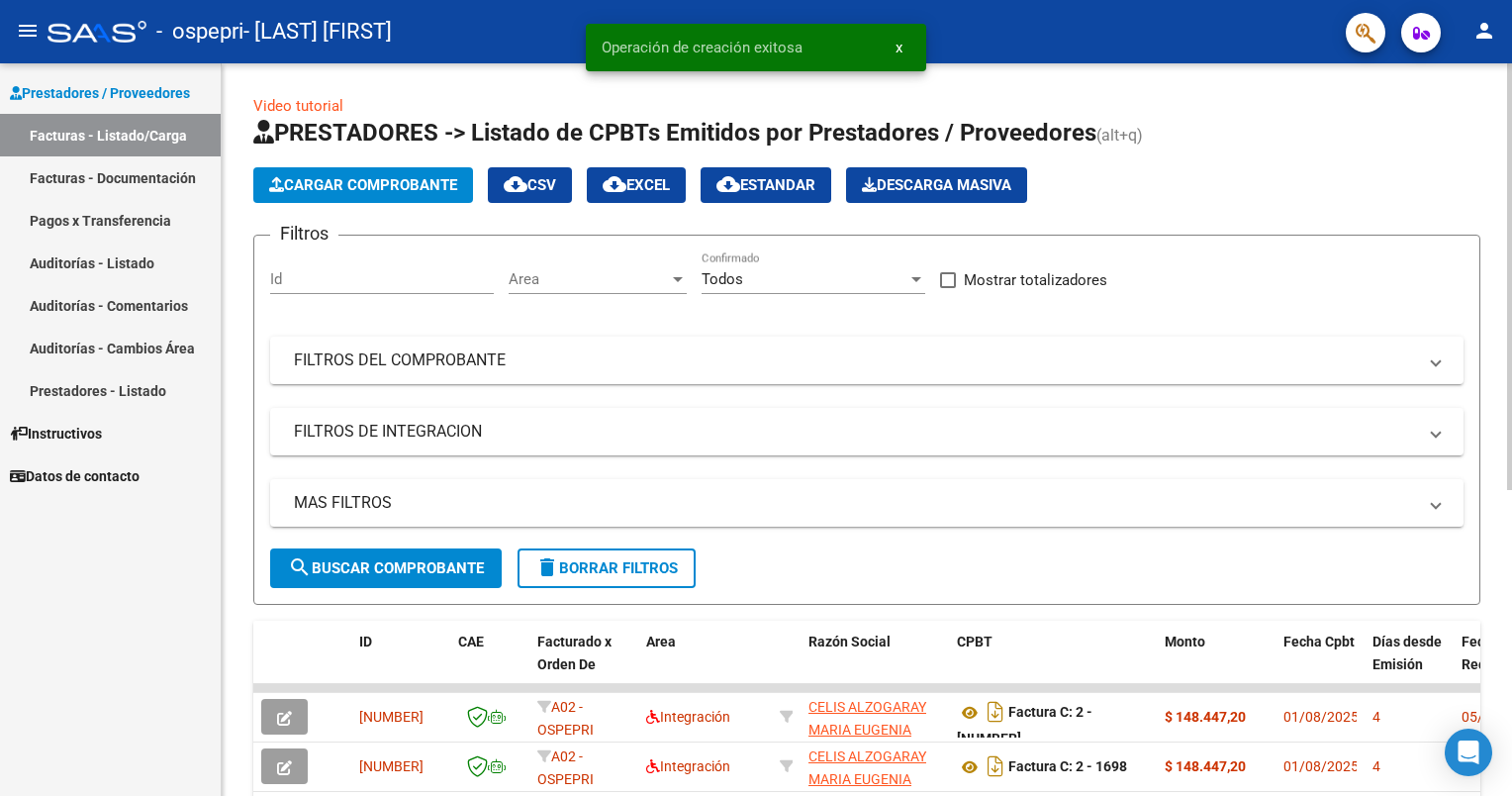 click on "Cargar Comprobante" 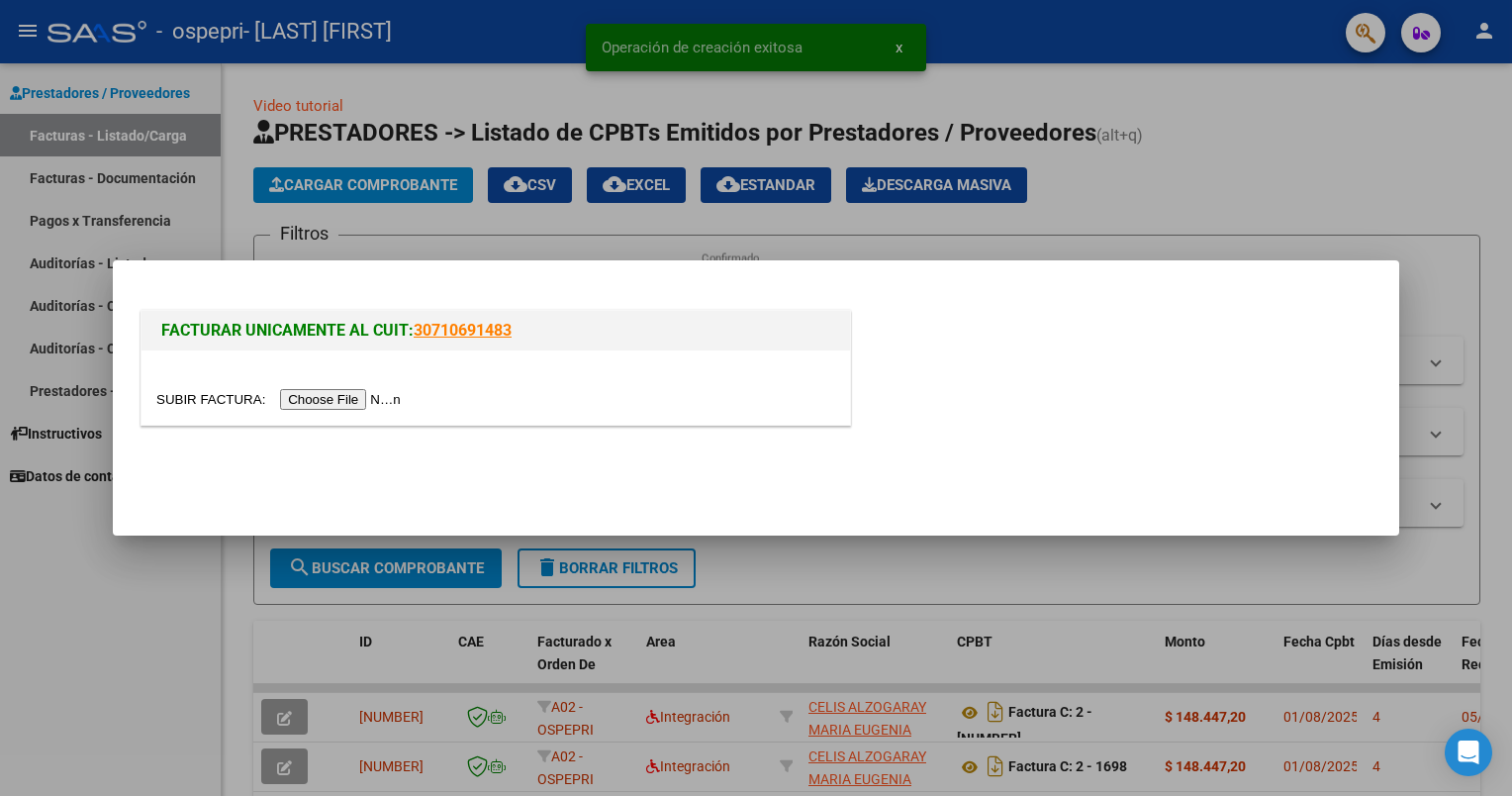 click at bounding box center (281, 399) 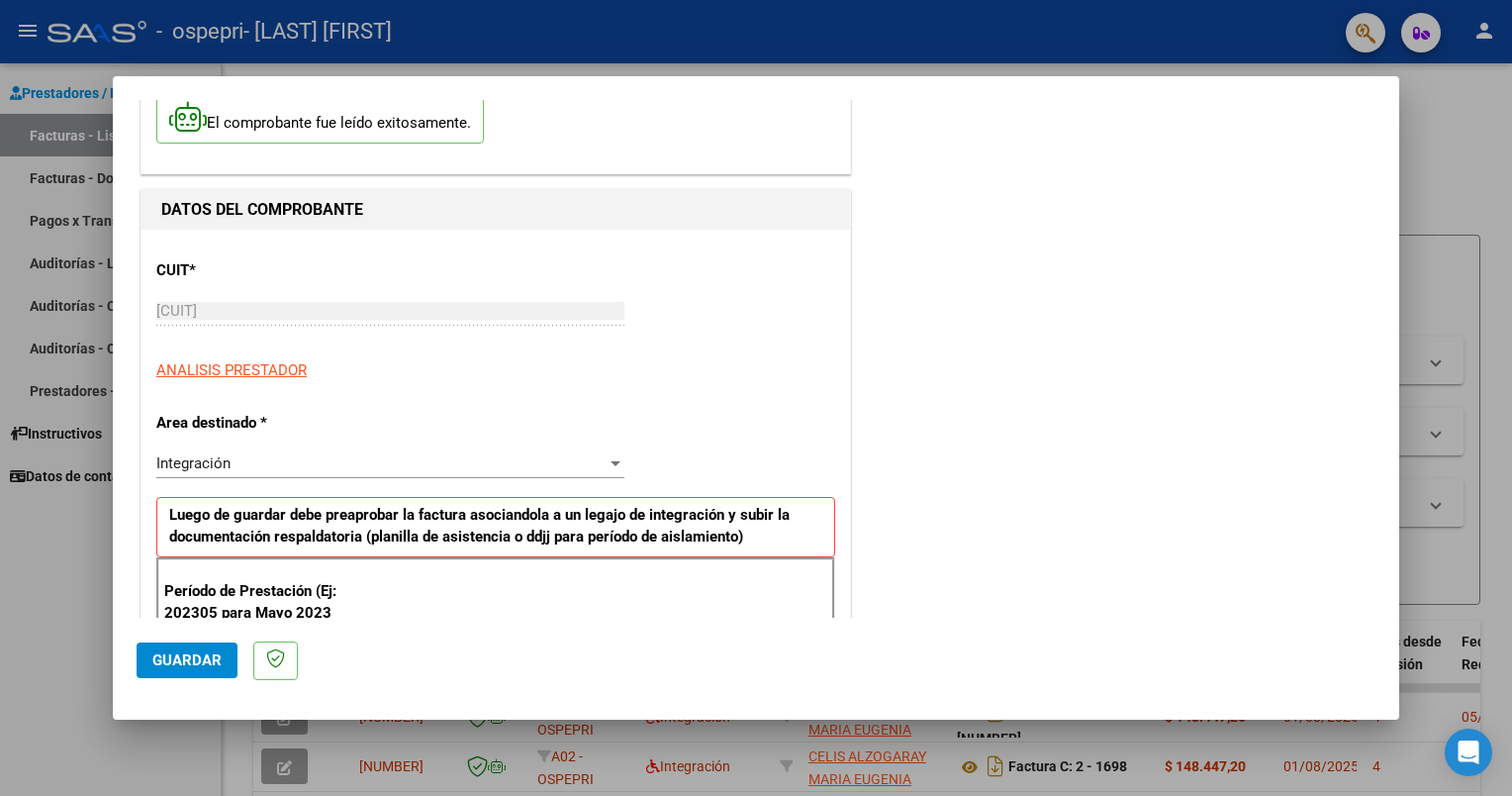 scroll, scrollTop: 198, scrollLeft: 0, axis: vertical 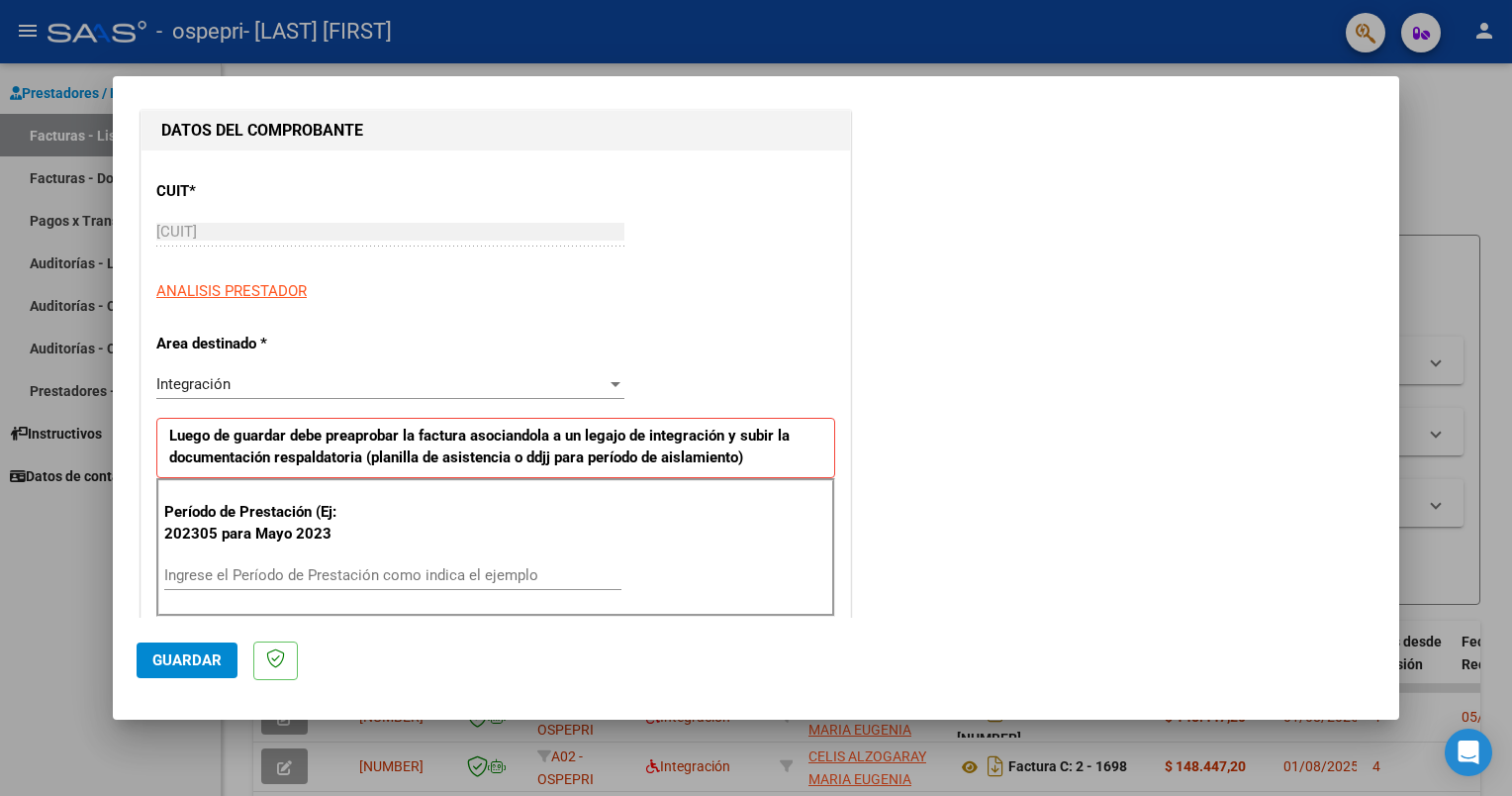 click on "Ingrese el Período de Prestación como indica el ejemplo" at bounding box center (393, 575) 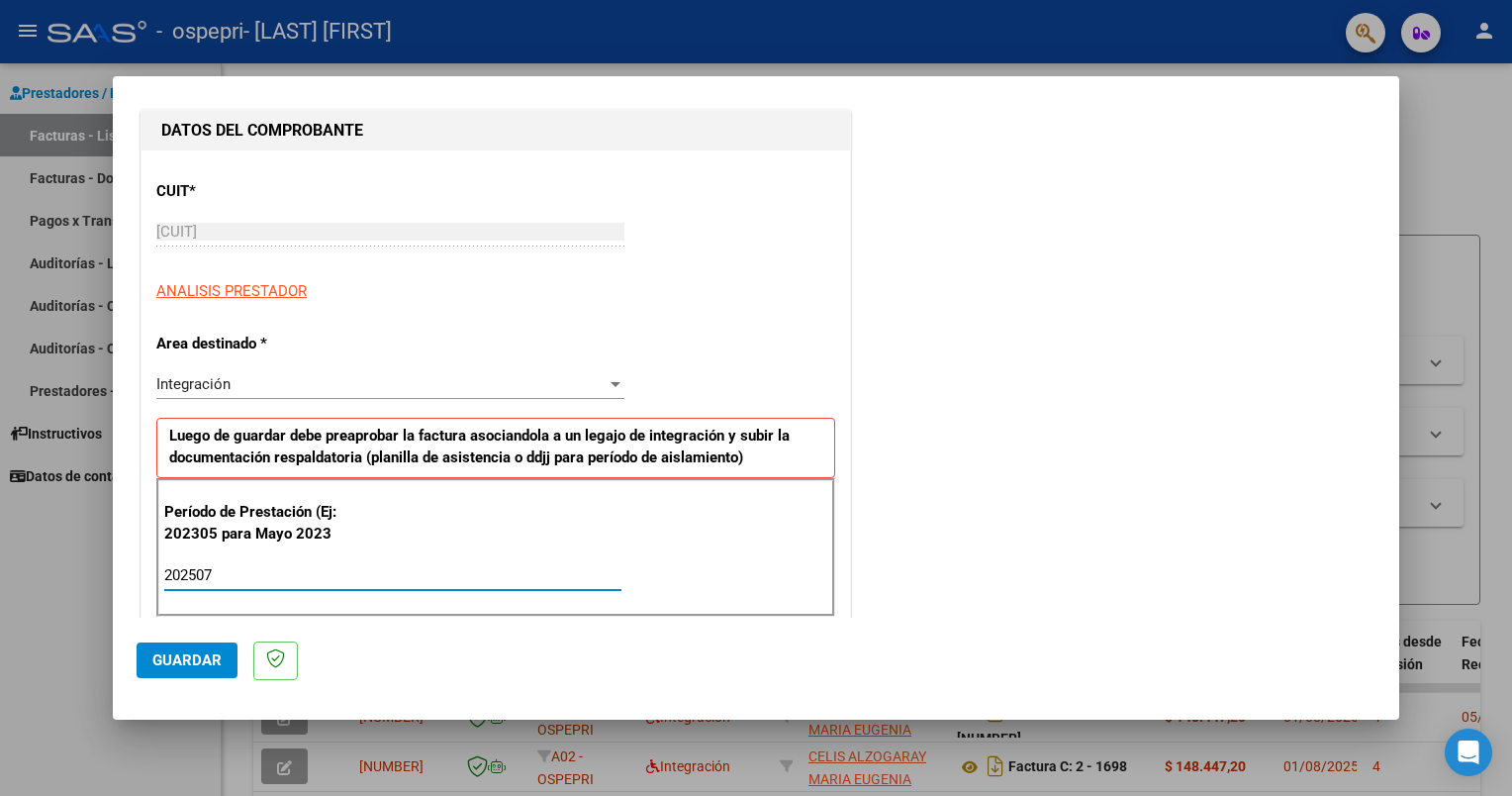 type on "202507" 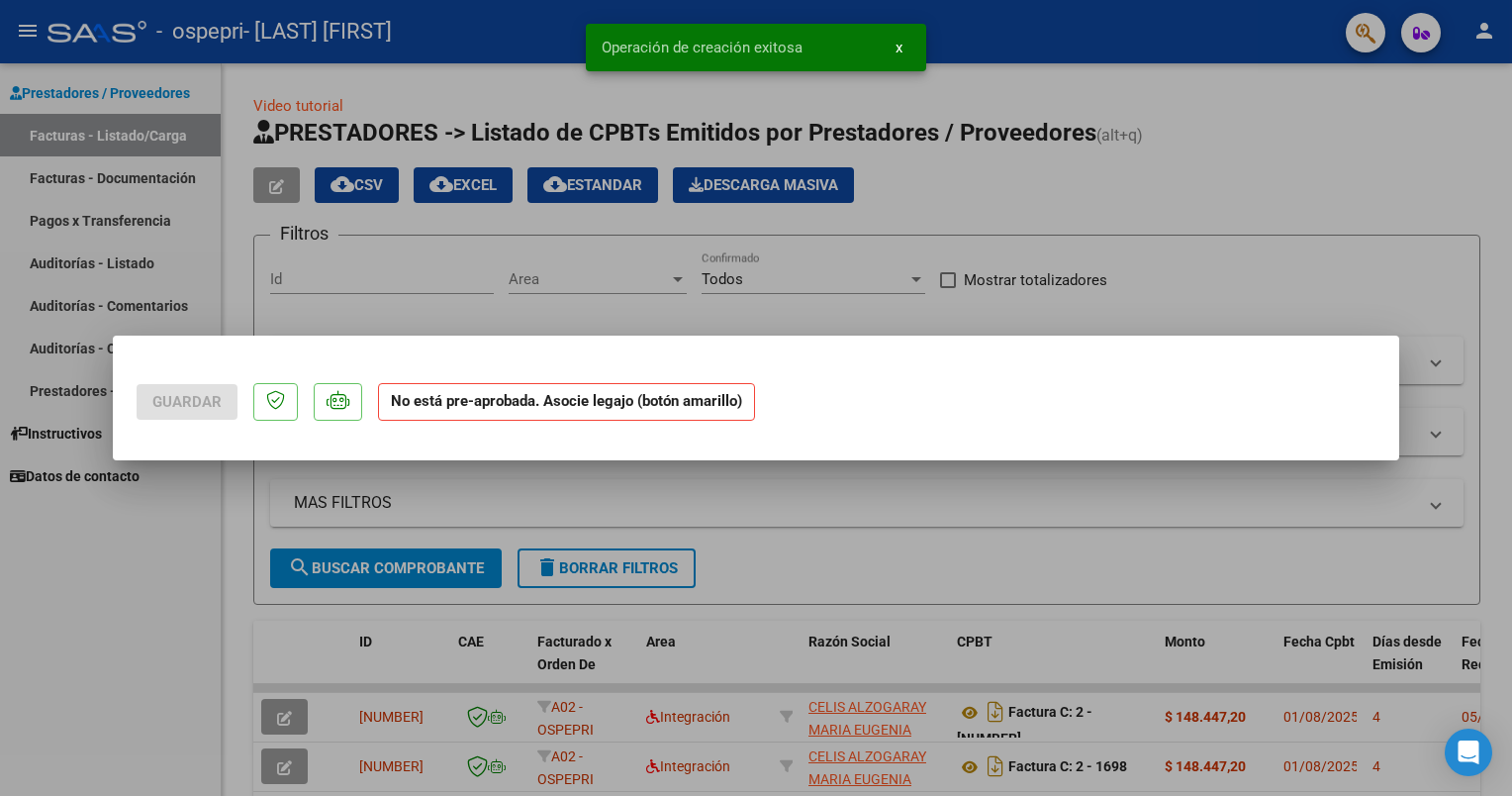 scroll, scrollTop: 0, scrollLeft: 0, axis: both 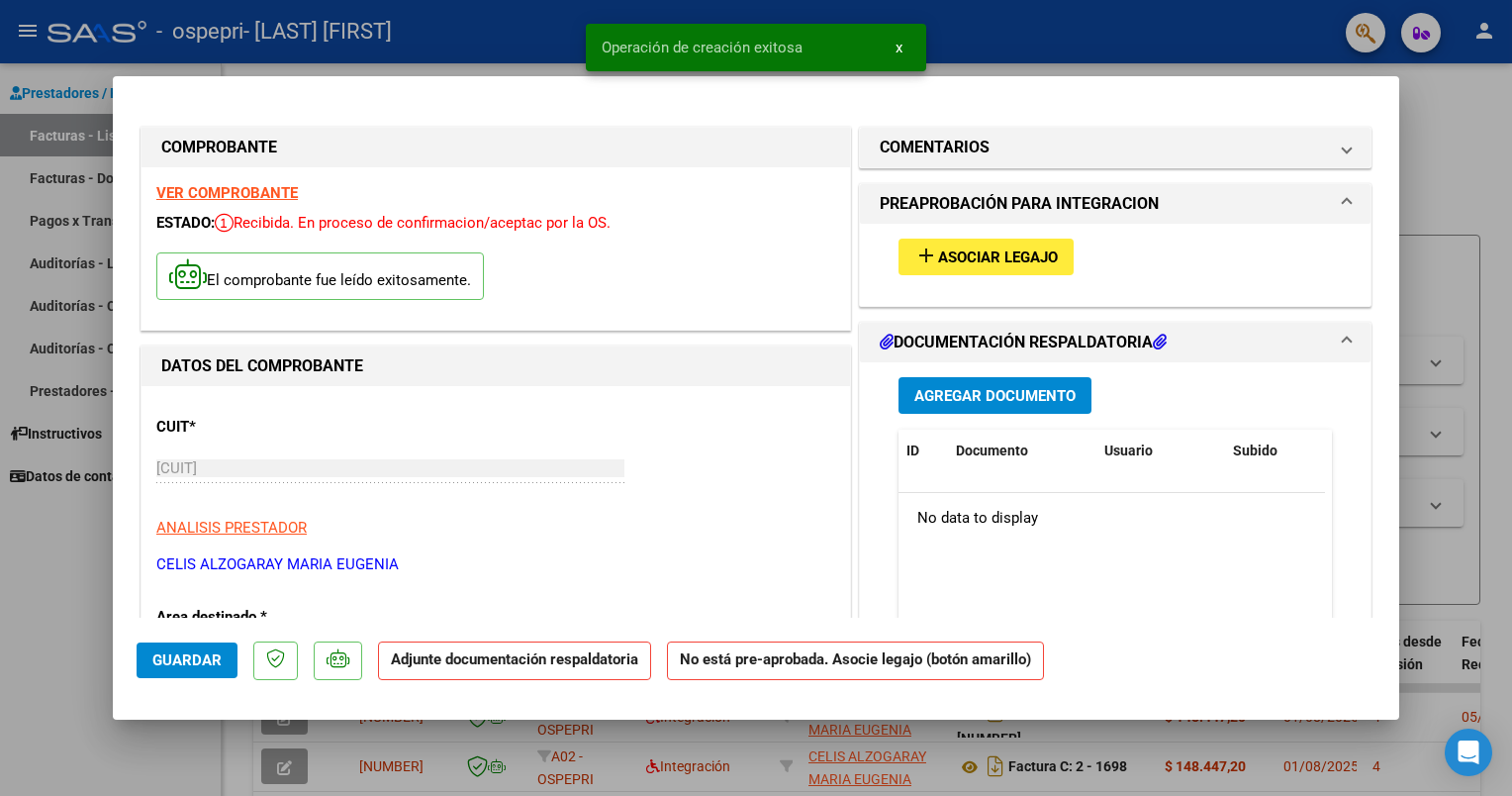 click at bounding box center [756, 398] 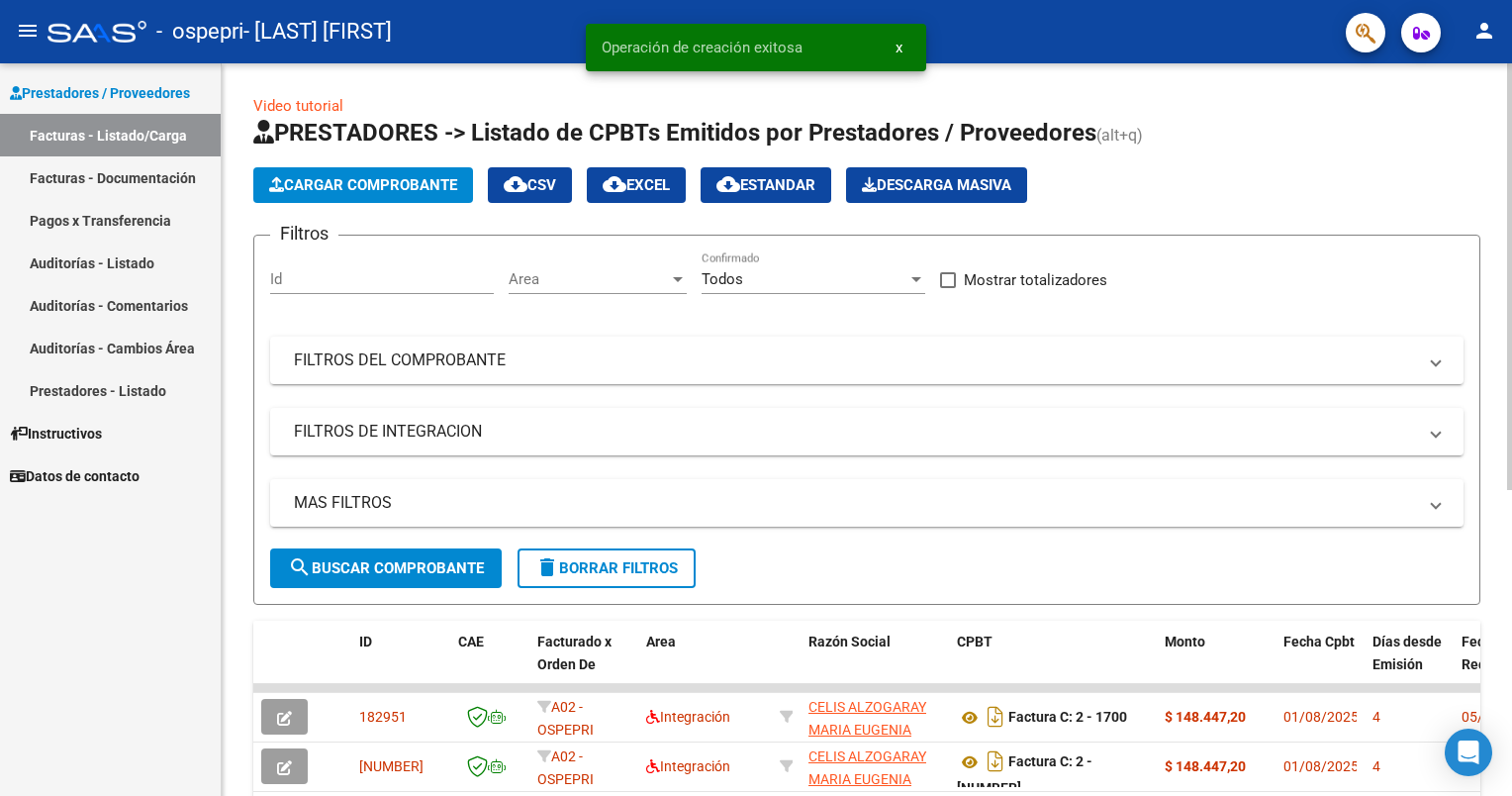 click on "Cargar Comprobante" 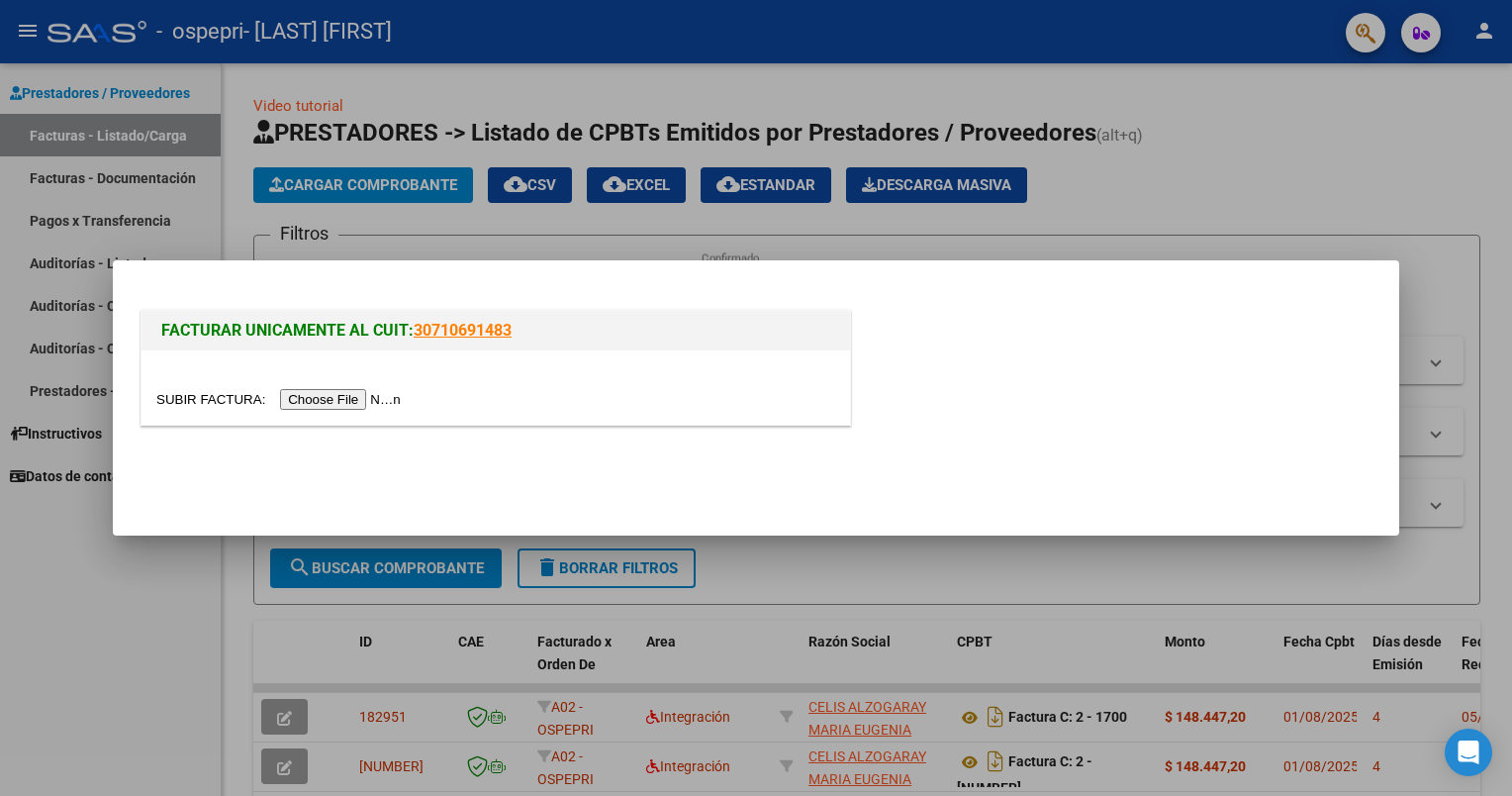 click at bounding box center (281, 399) 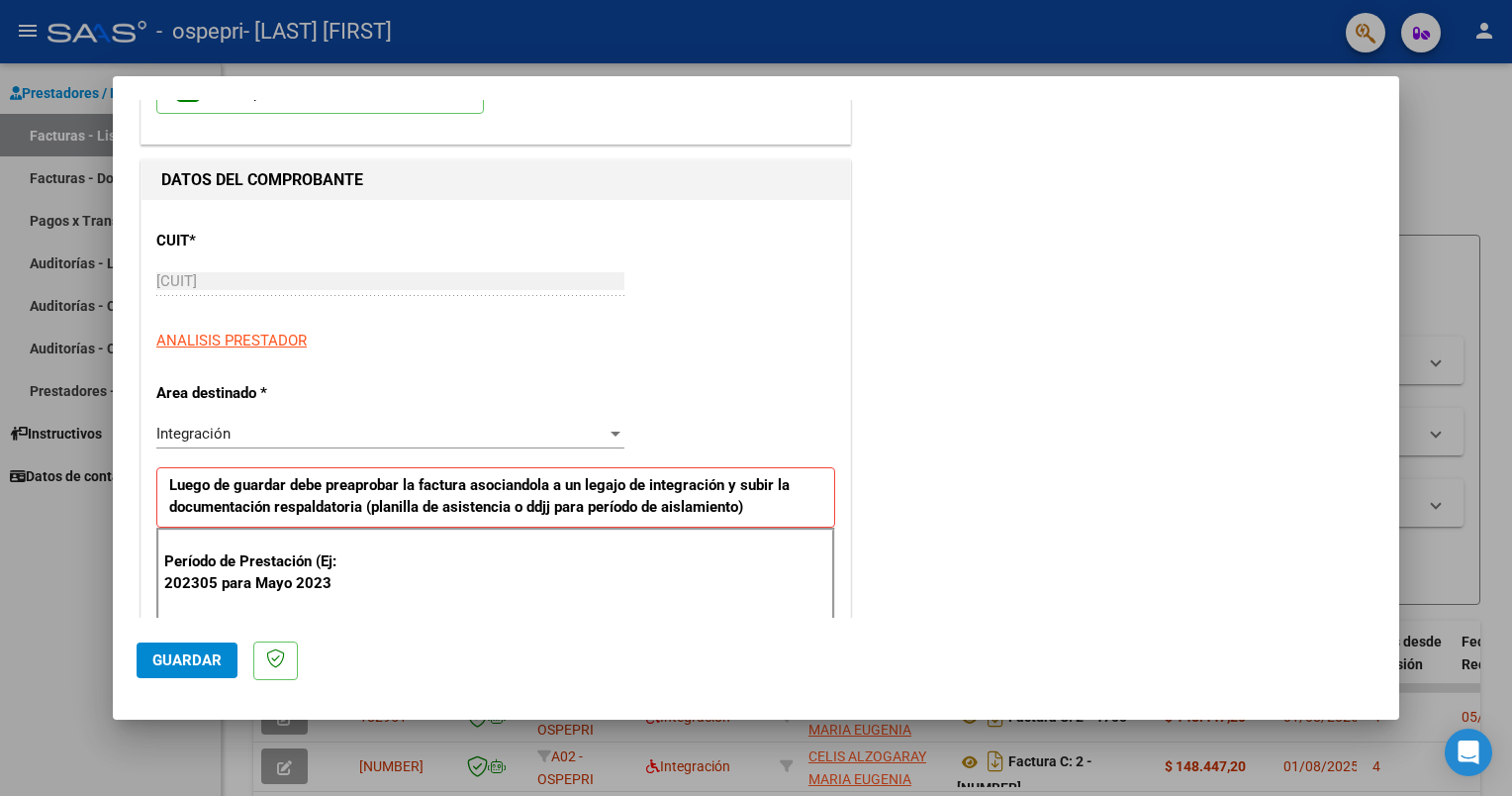 scroll, scrollTop: 297, scrollLeft: 0, axis: vertical 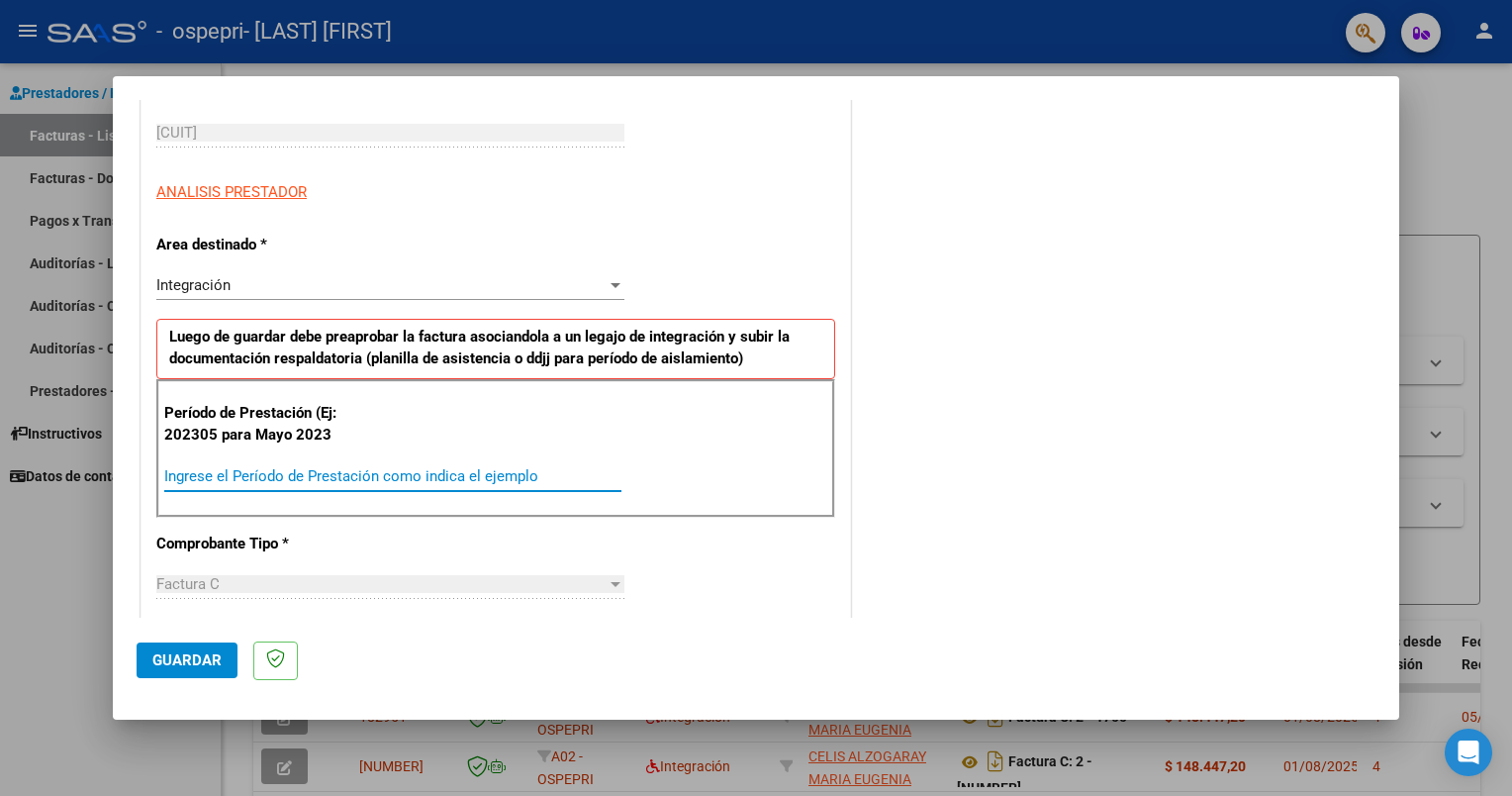 click on "Ingrese el Período de Prestación como indica el ejemplo" at bounding box center (393, 476) 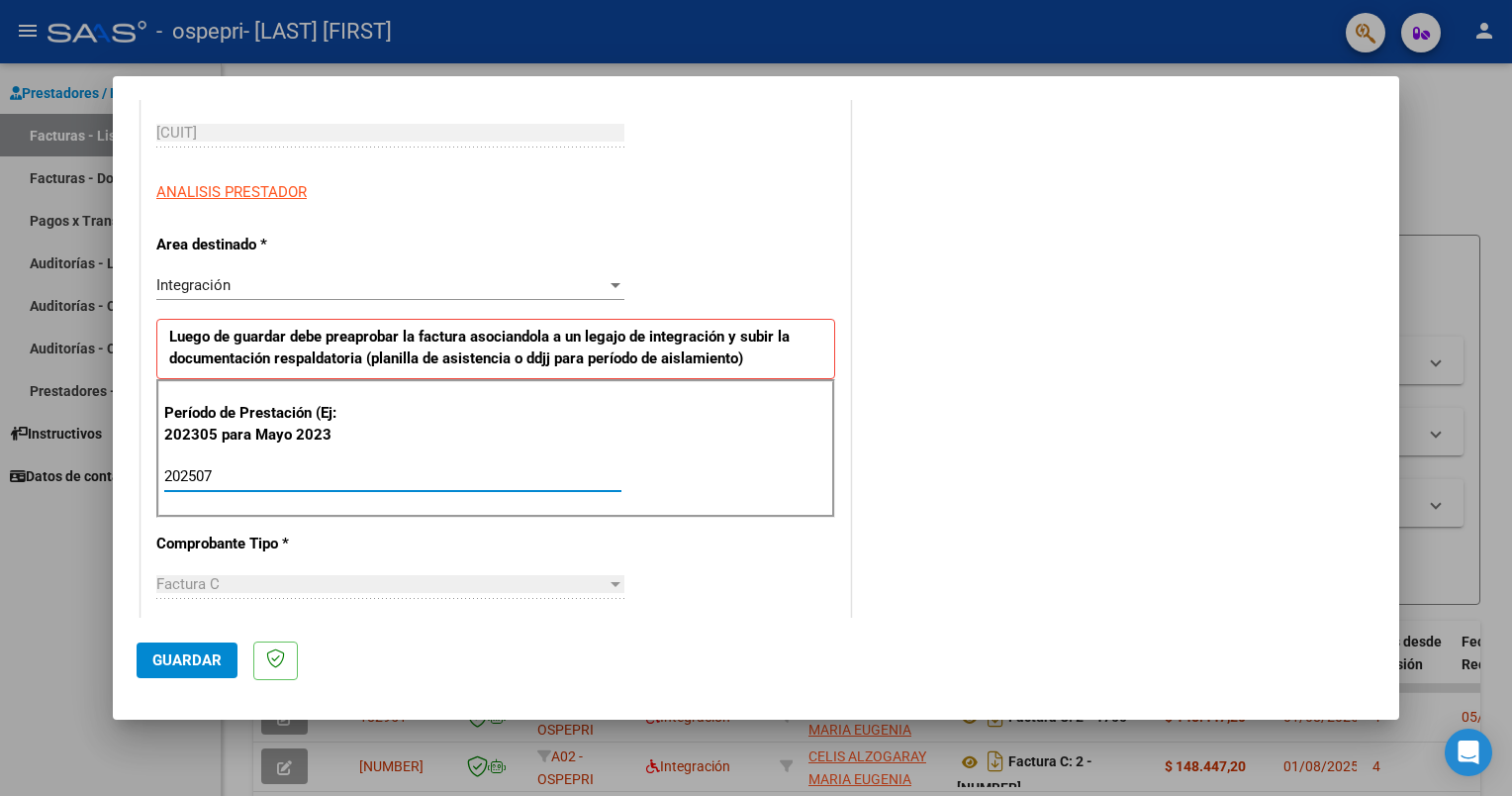 type on "202507" 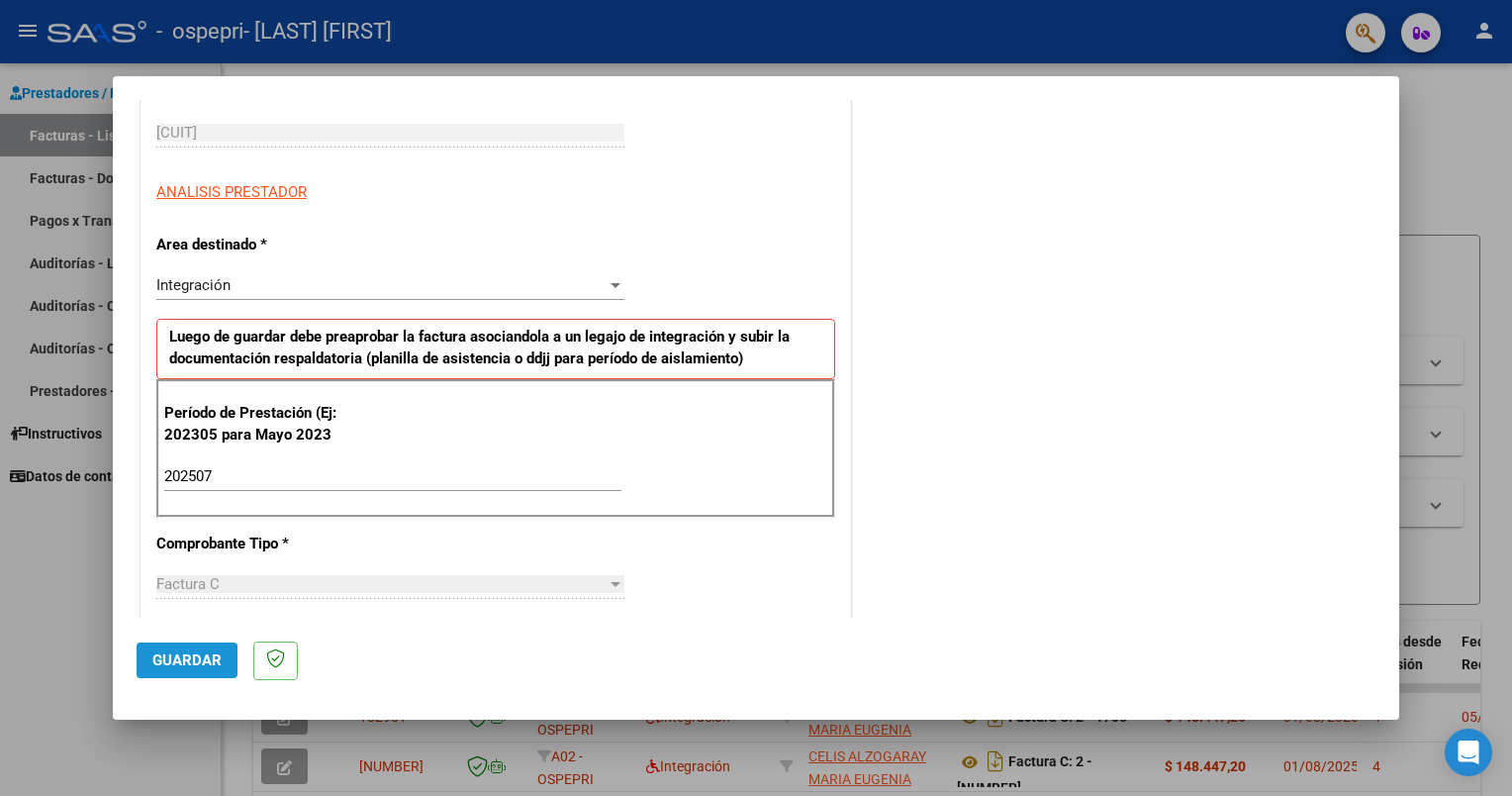 click on "Guardar" 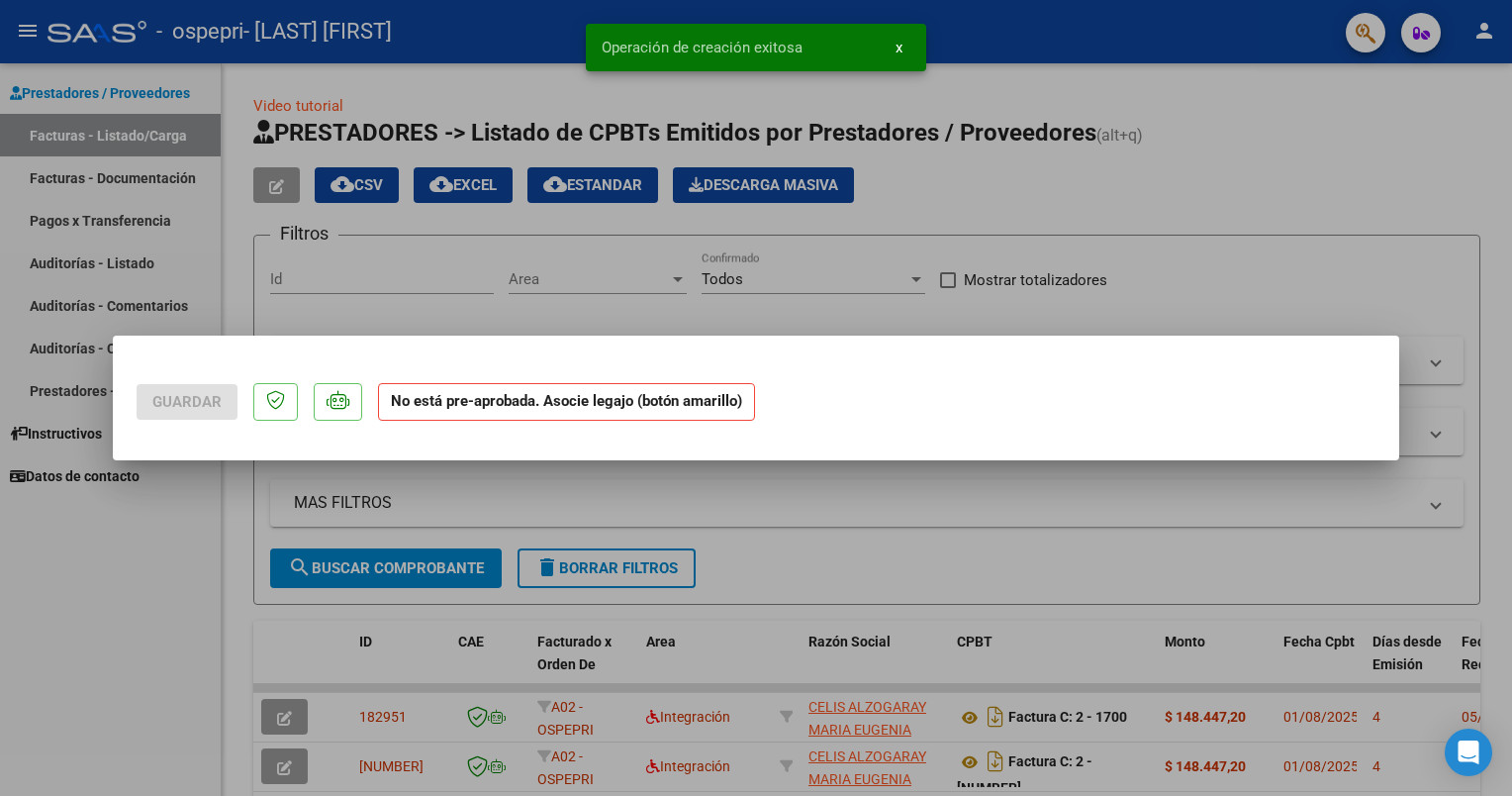 scroll, scrollTop: 0, scrollLeft: 0, axis: both 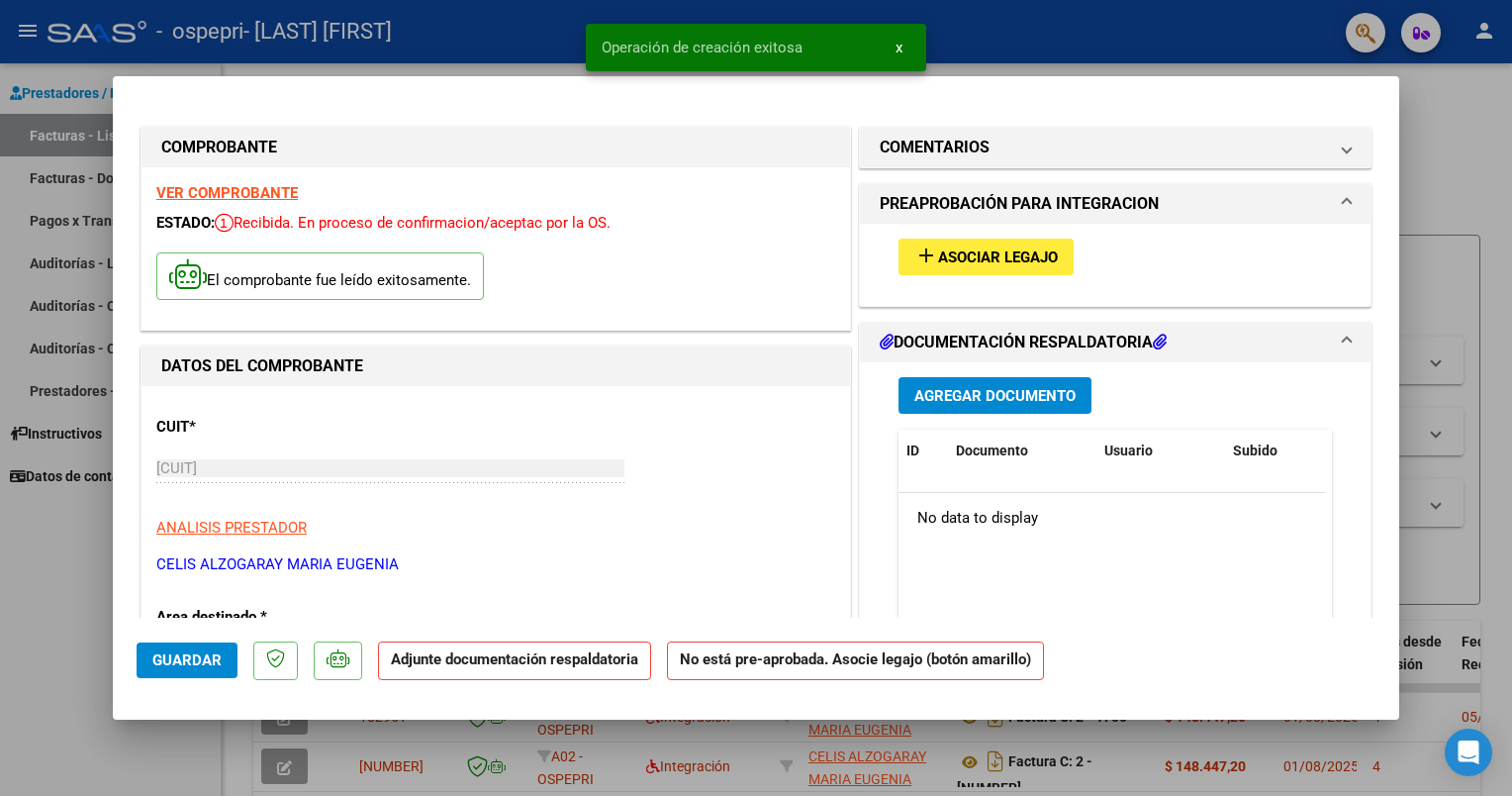 click at bounding box center [756, 398] 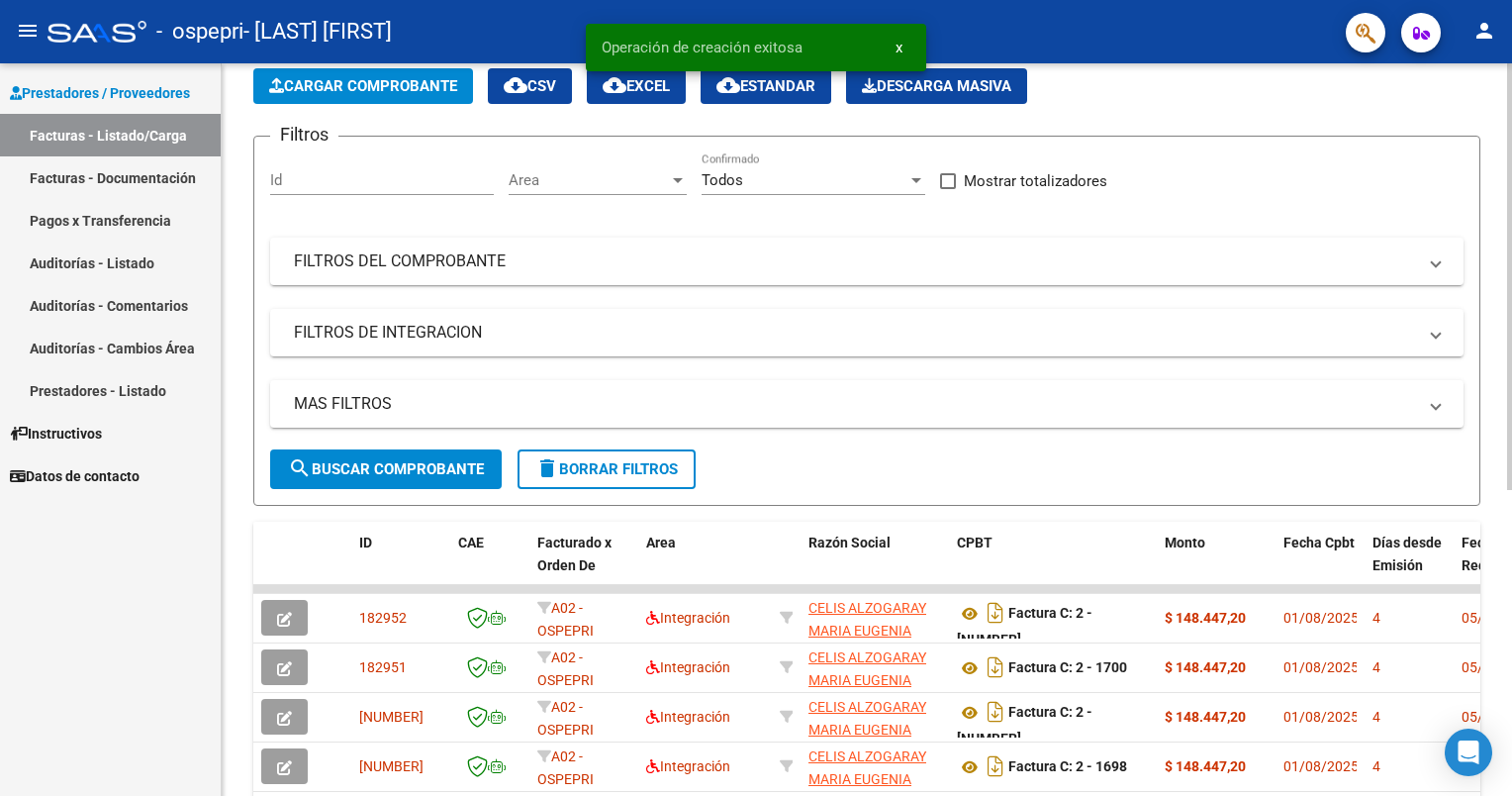scroll, scrollTop: 0, scrollLeft: 0, axis: both 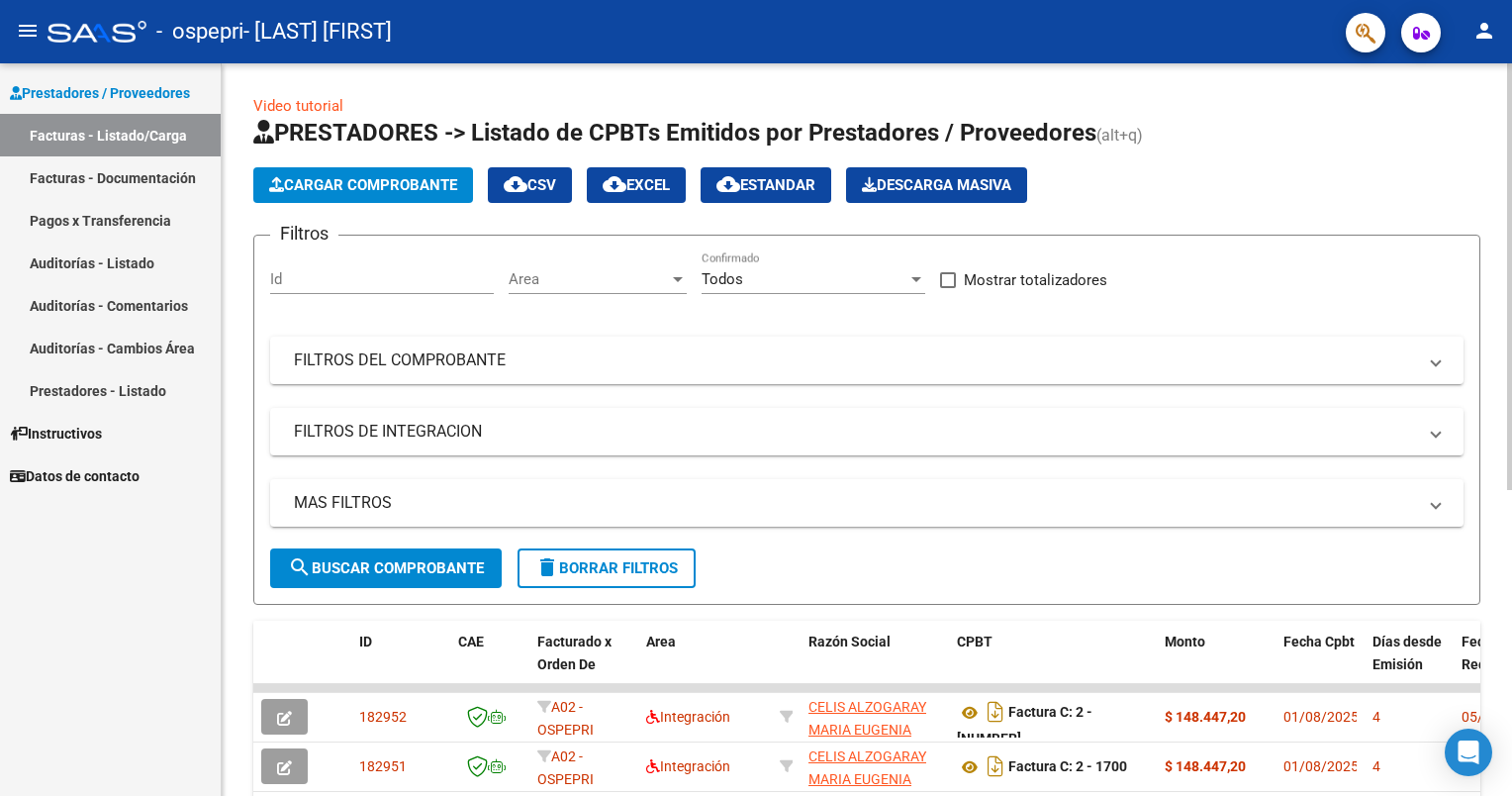 click on "Cargar Comprobante" 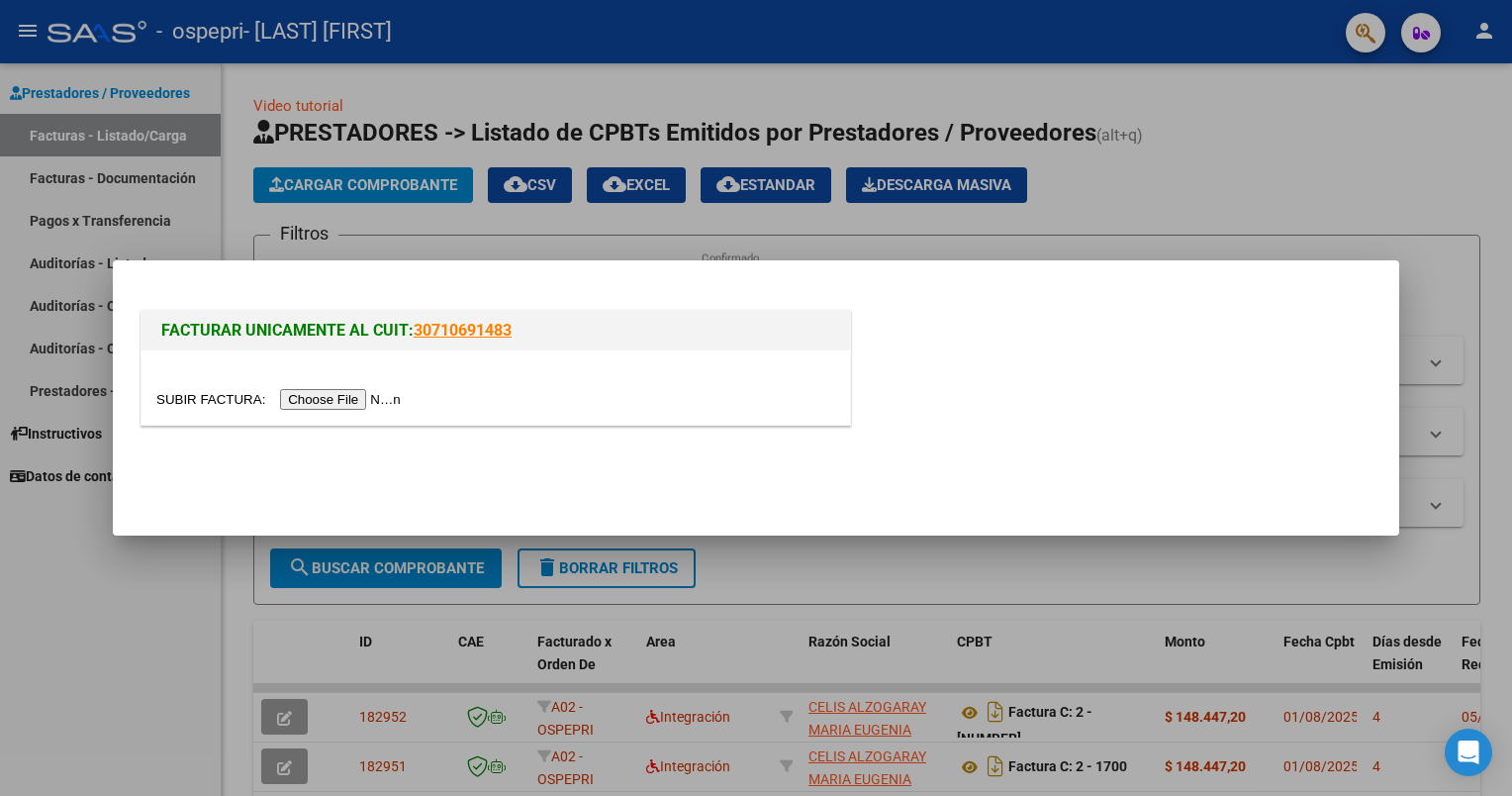 click at bounding box center (281, 399) 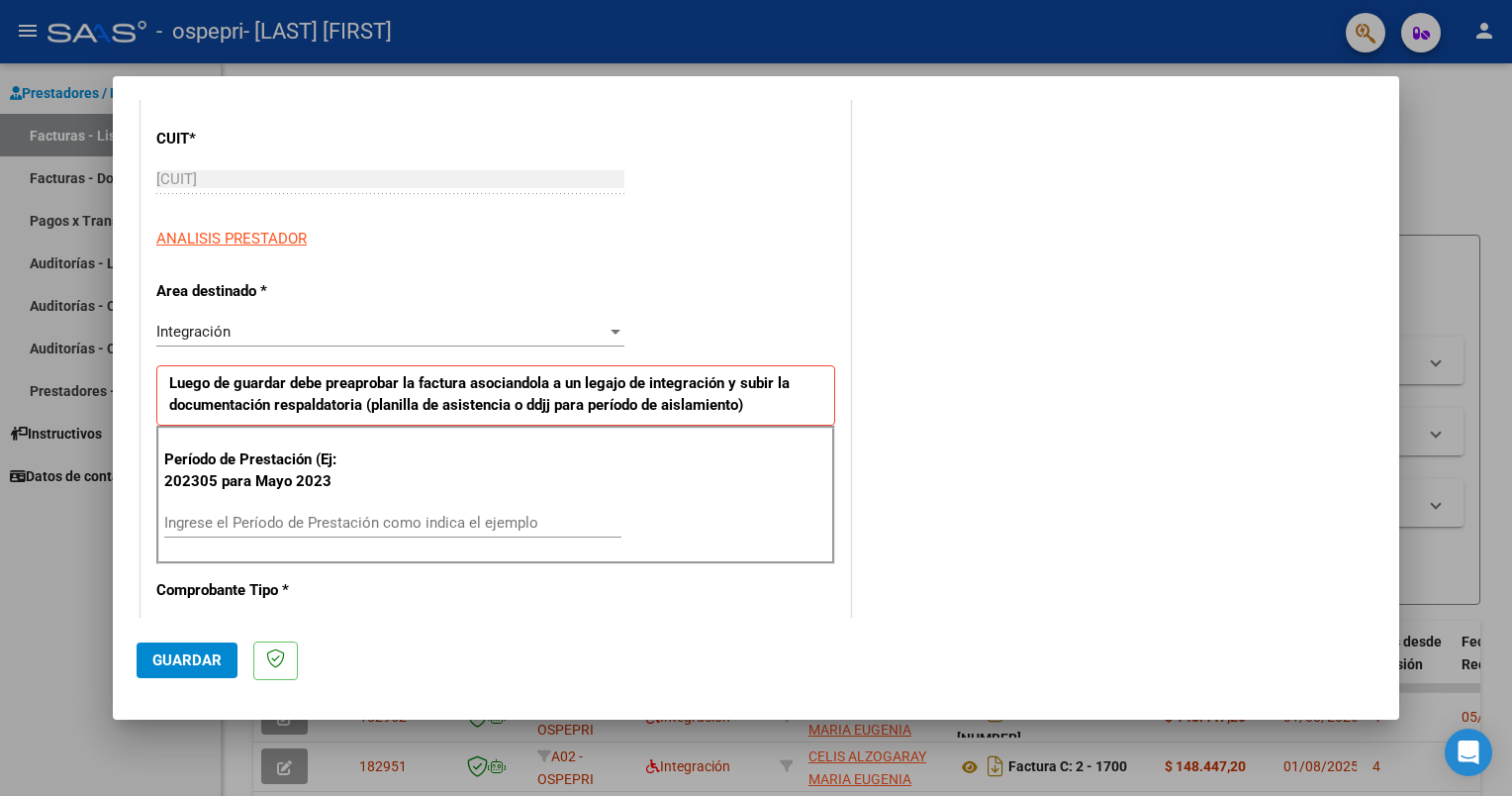scroll, scrollTop: 297, scrollLeft: 0, axis: vertical 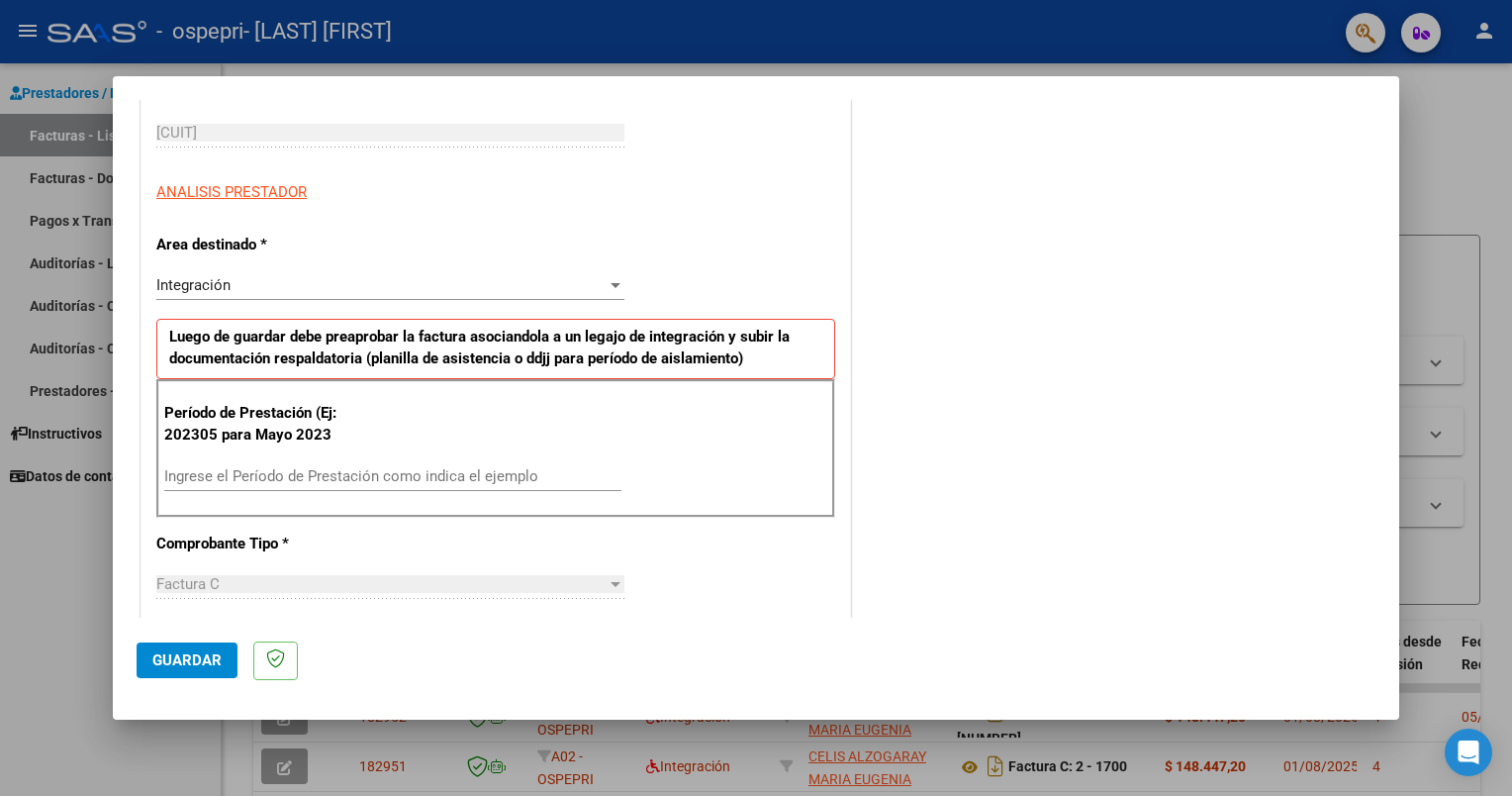 click on "Ingrese el Período de Prestación como indica el ejemplo" at bounding box center [393, 485] 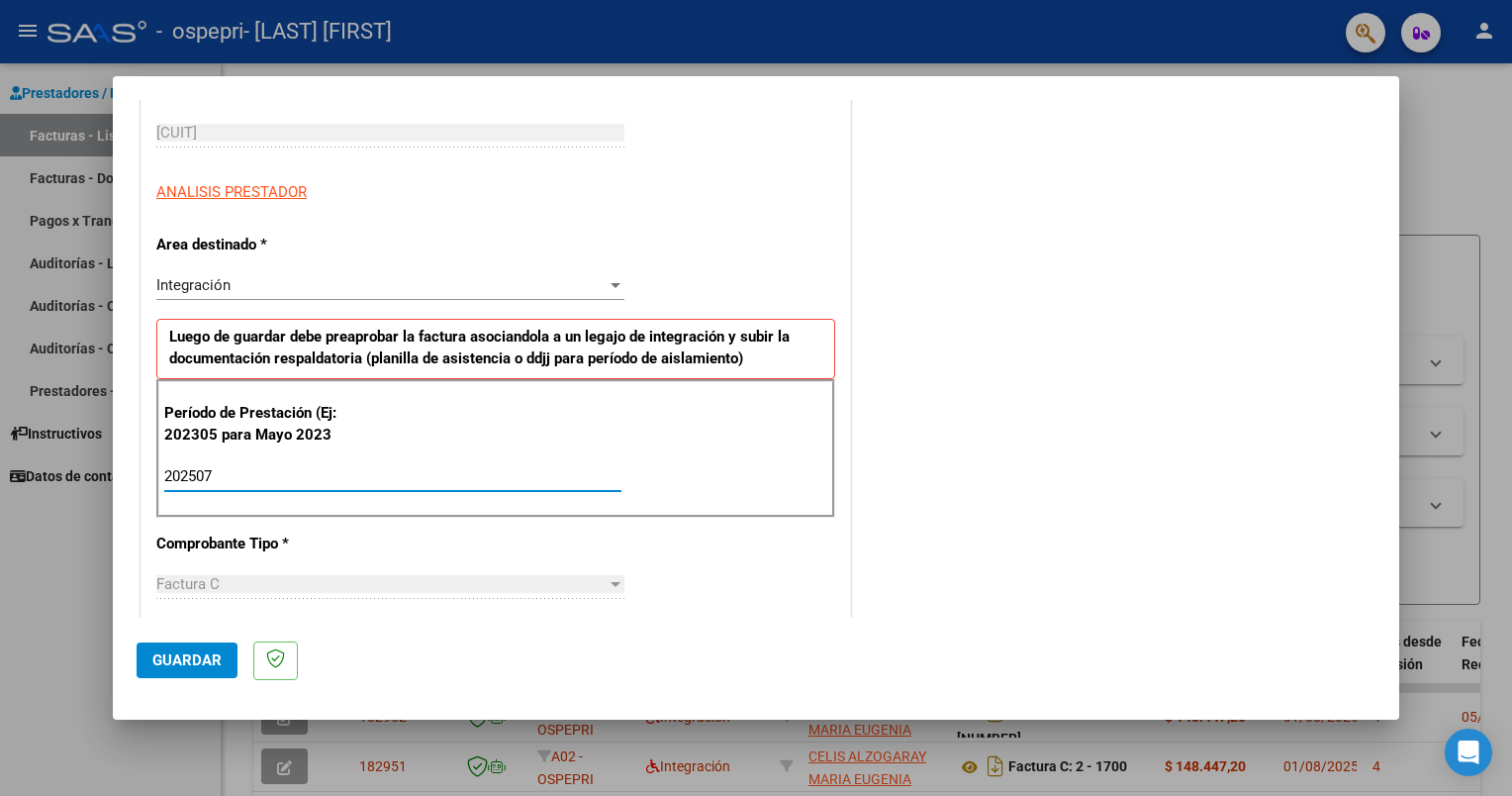 type on "202507" 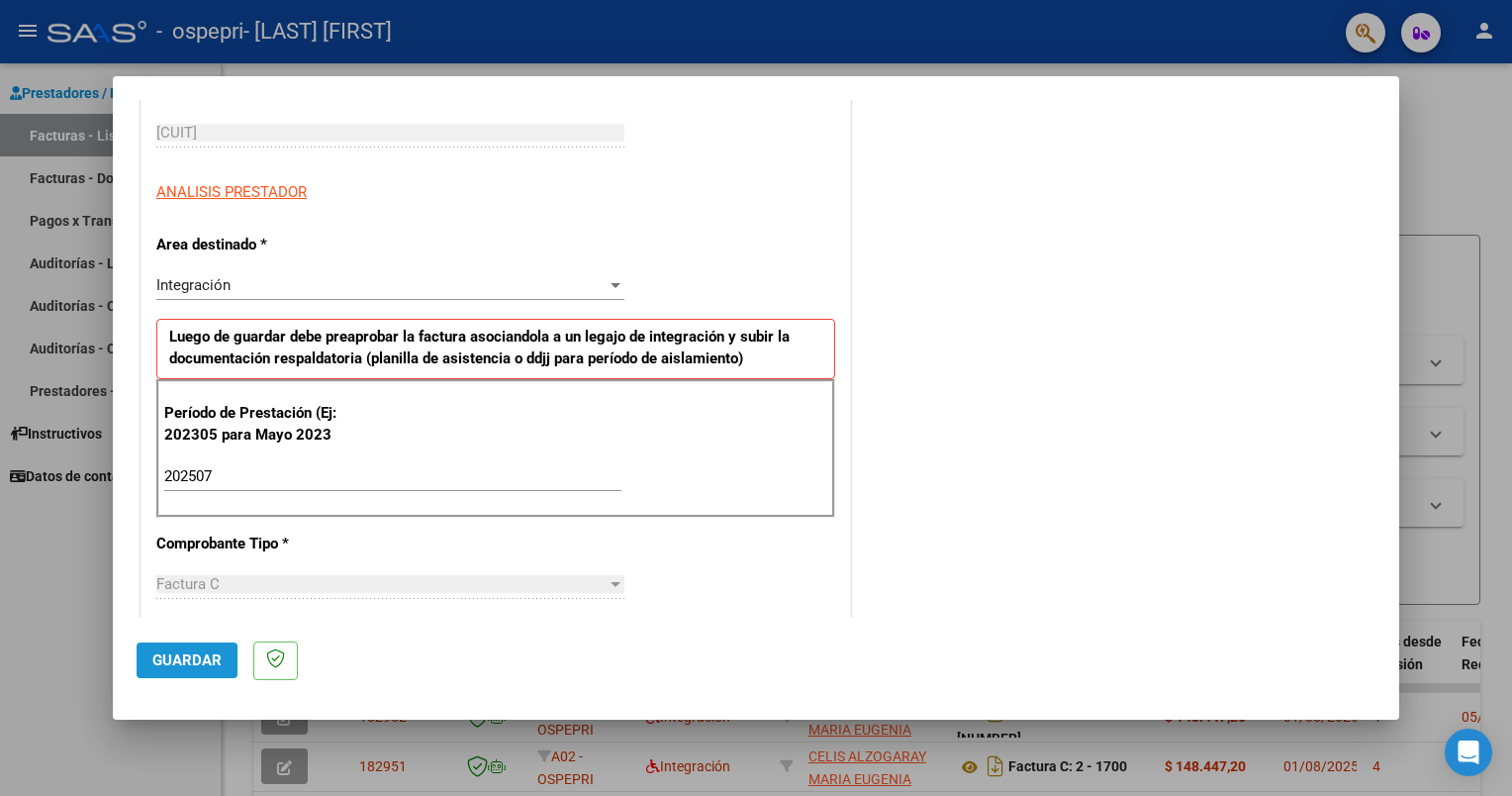 click on "Guardar" 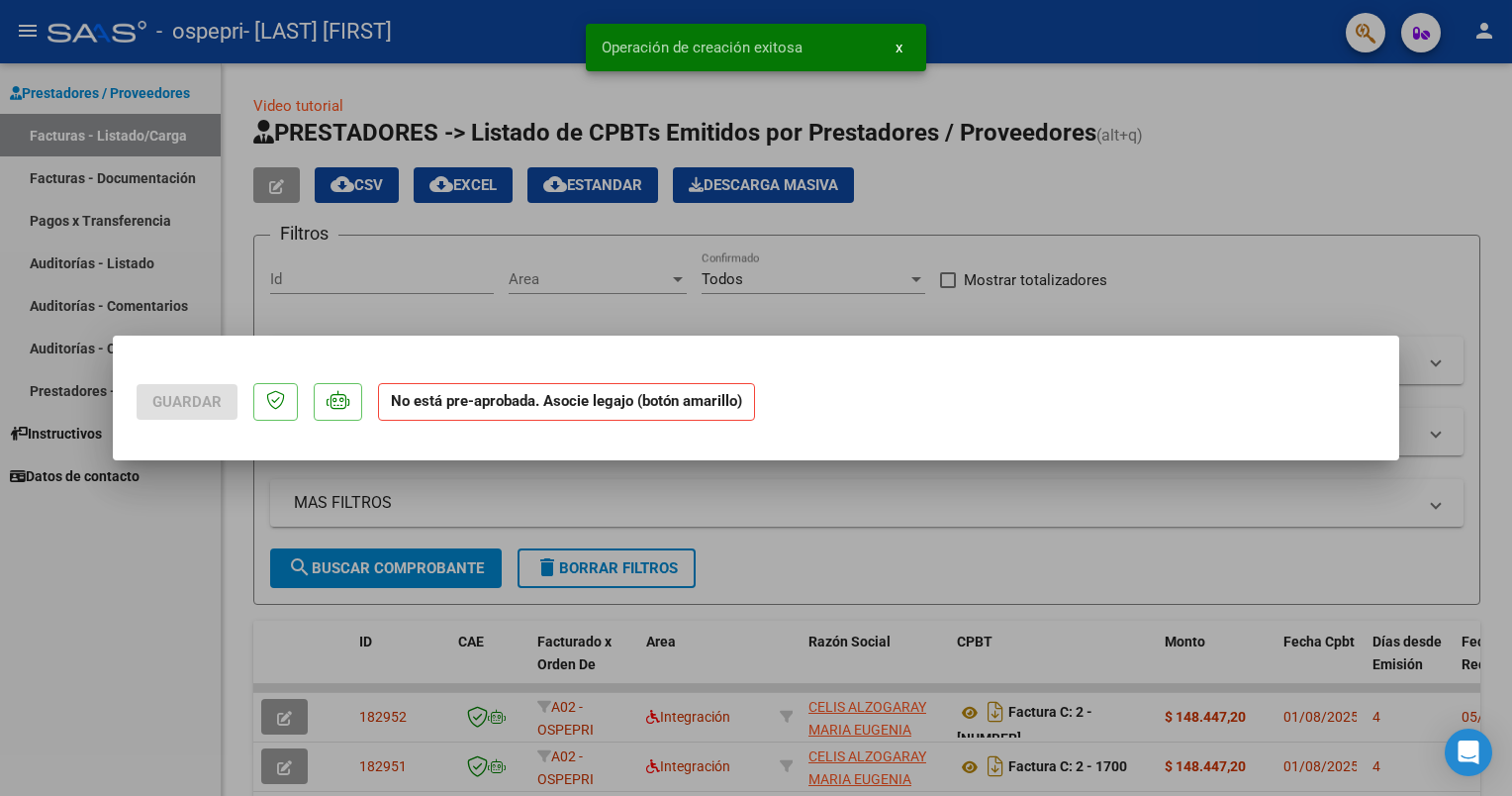 scroll, scrollTop: 0, scrollLeft: 0, axis: both 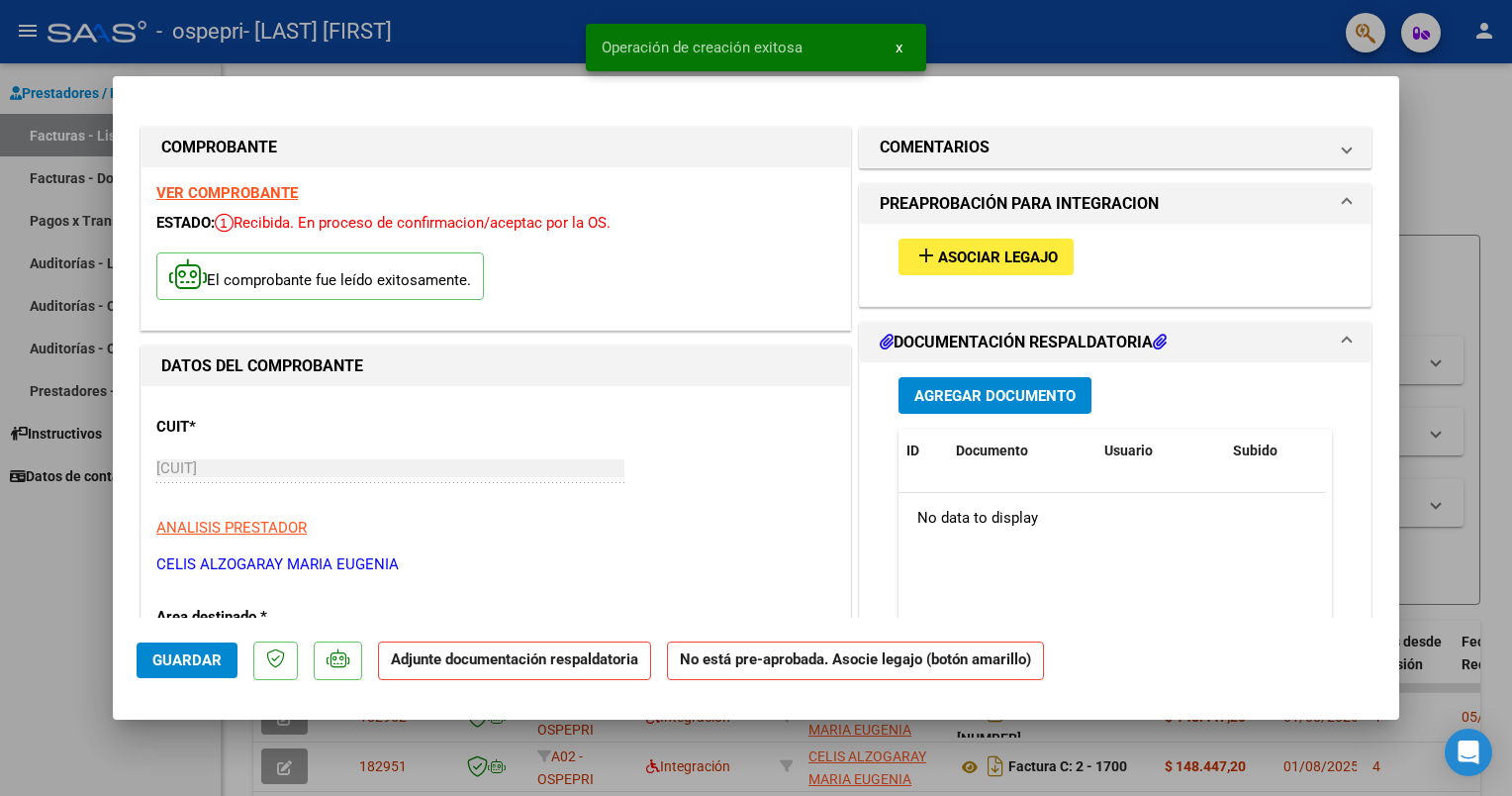 click at bounding box center [756, 398] 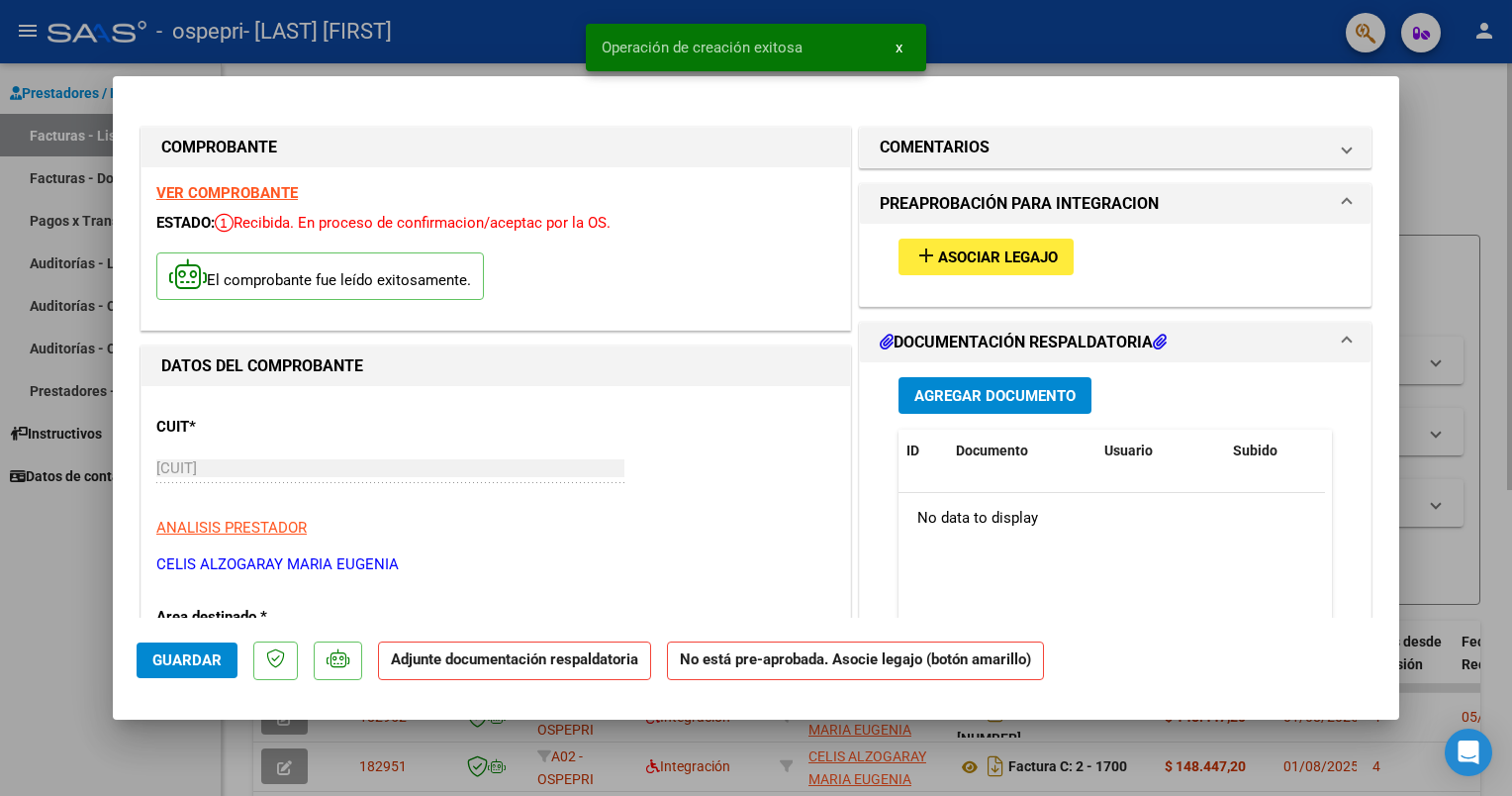 type 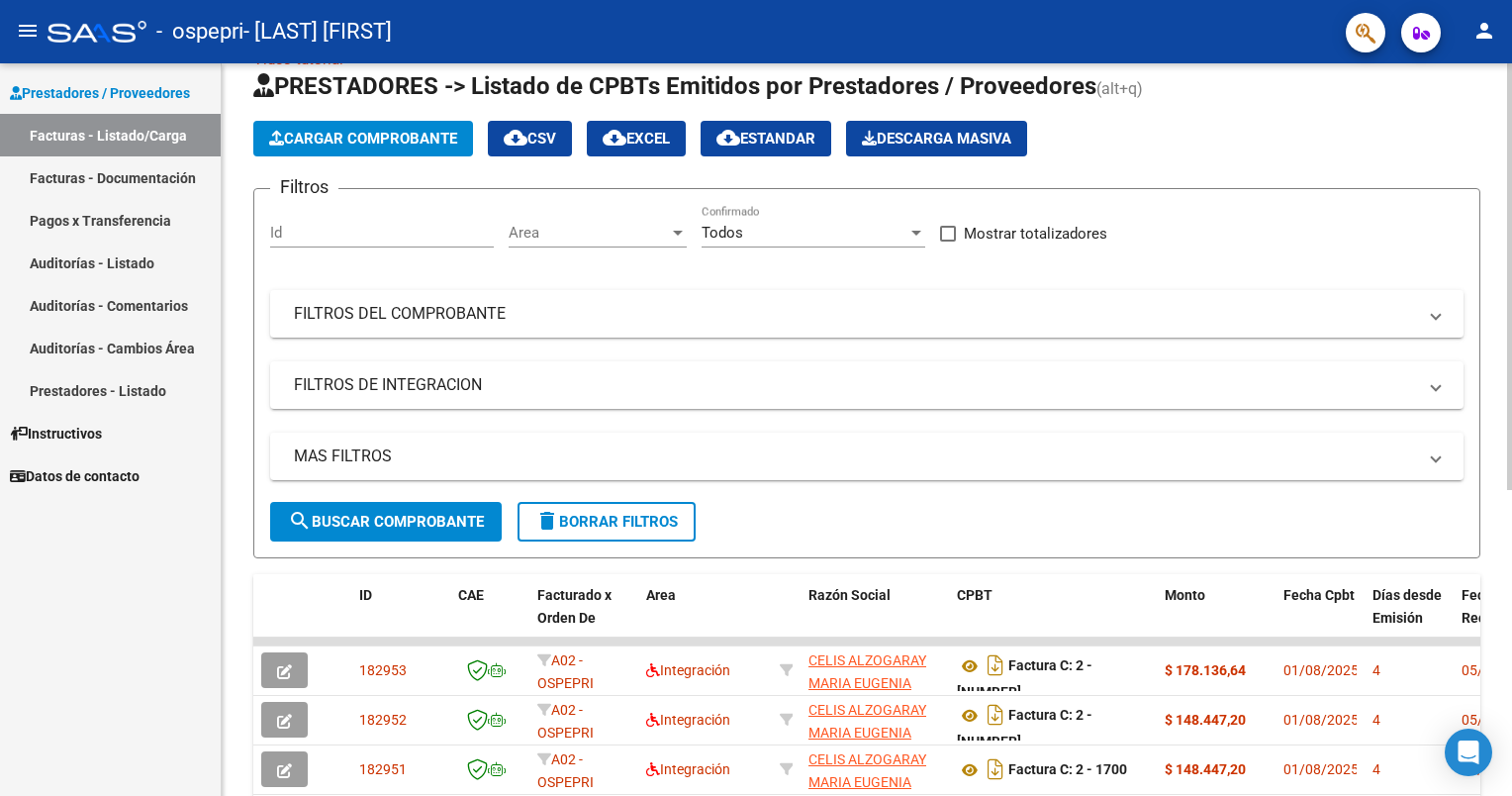 scroll, scrollTop: 0, scrollLeft: 0, axis: both 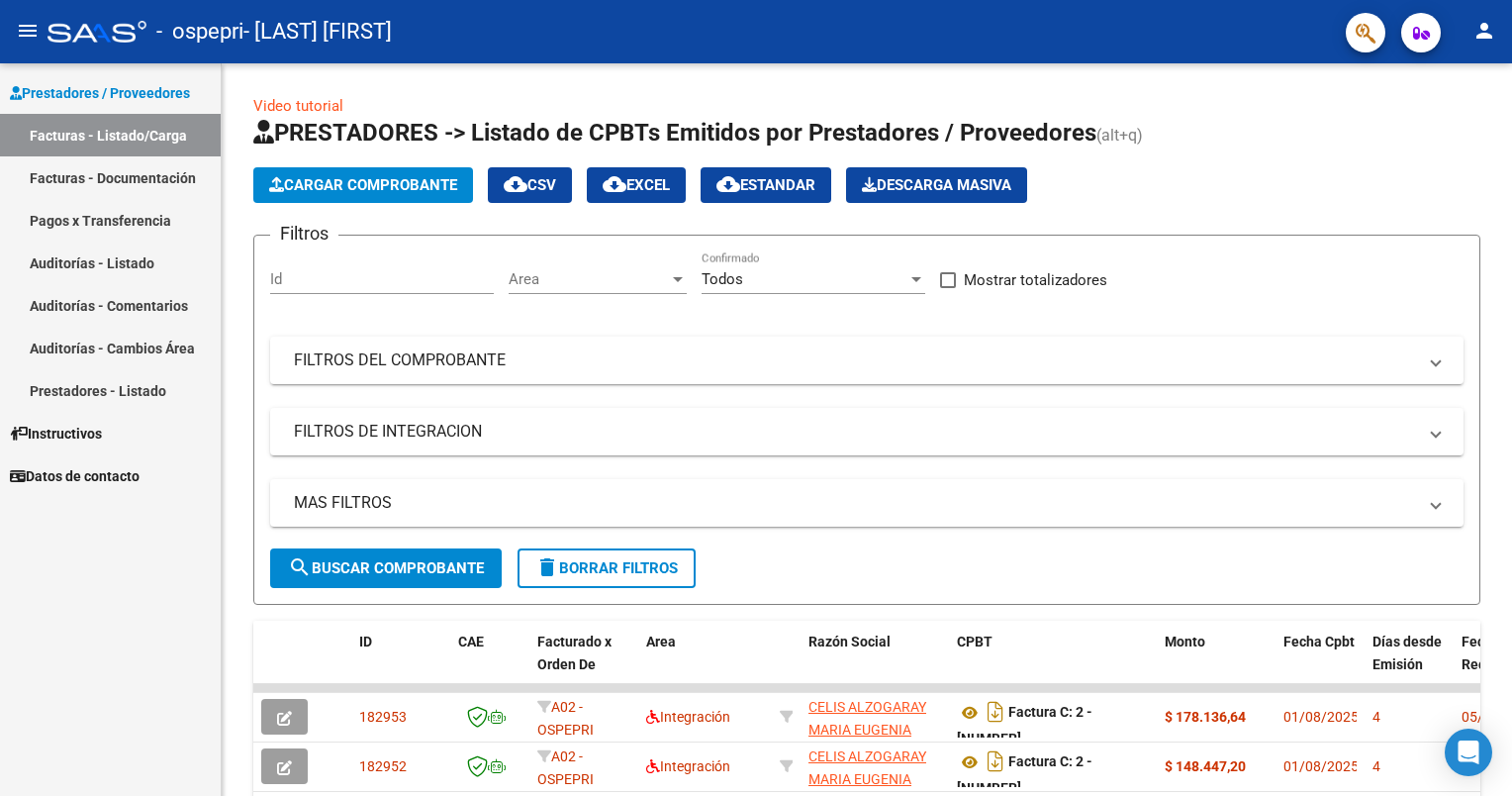 click on "person" 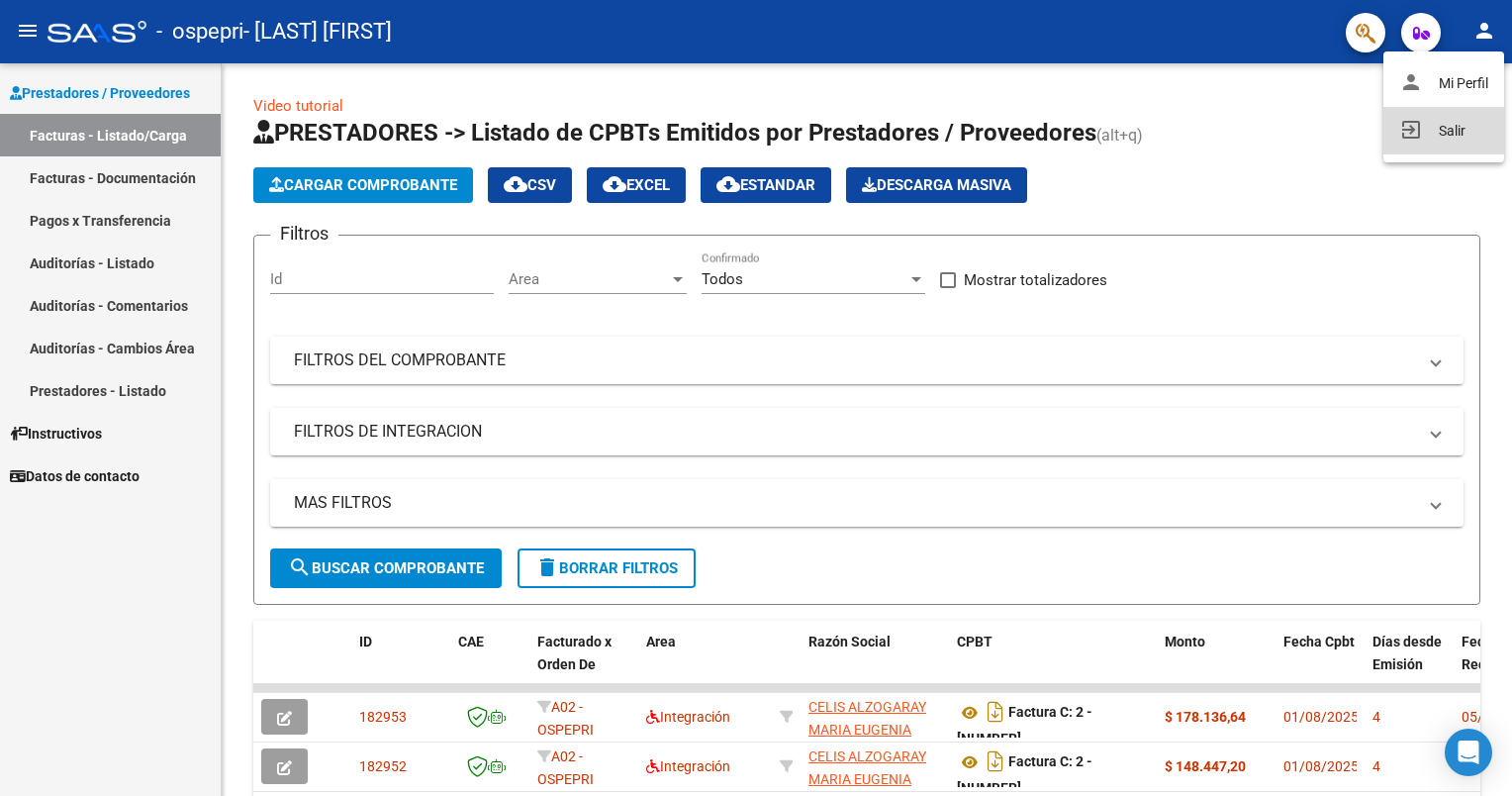 click on "exit_to_app  Salir" at bounding box center [1444, 131] 